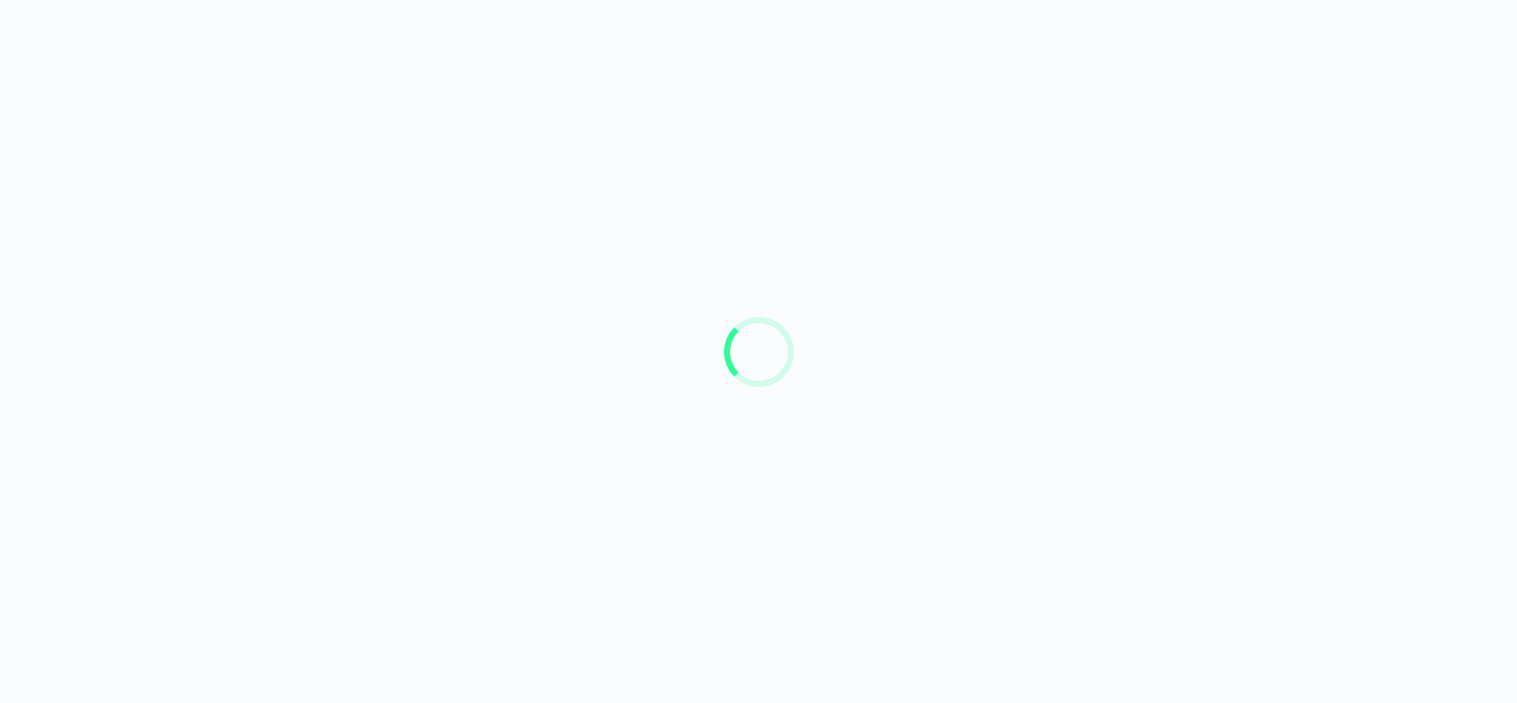 scroll, scrollTop: 0, scrollLeft: 0, axis: both 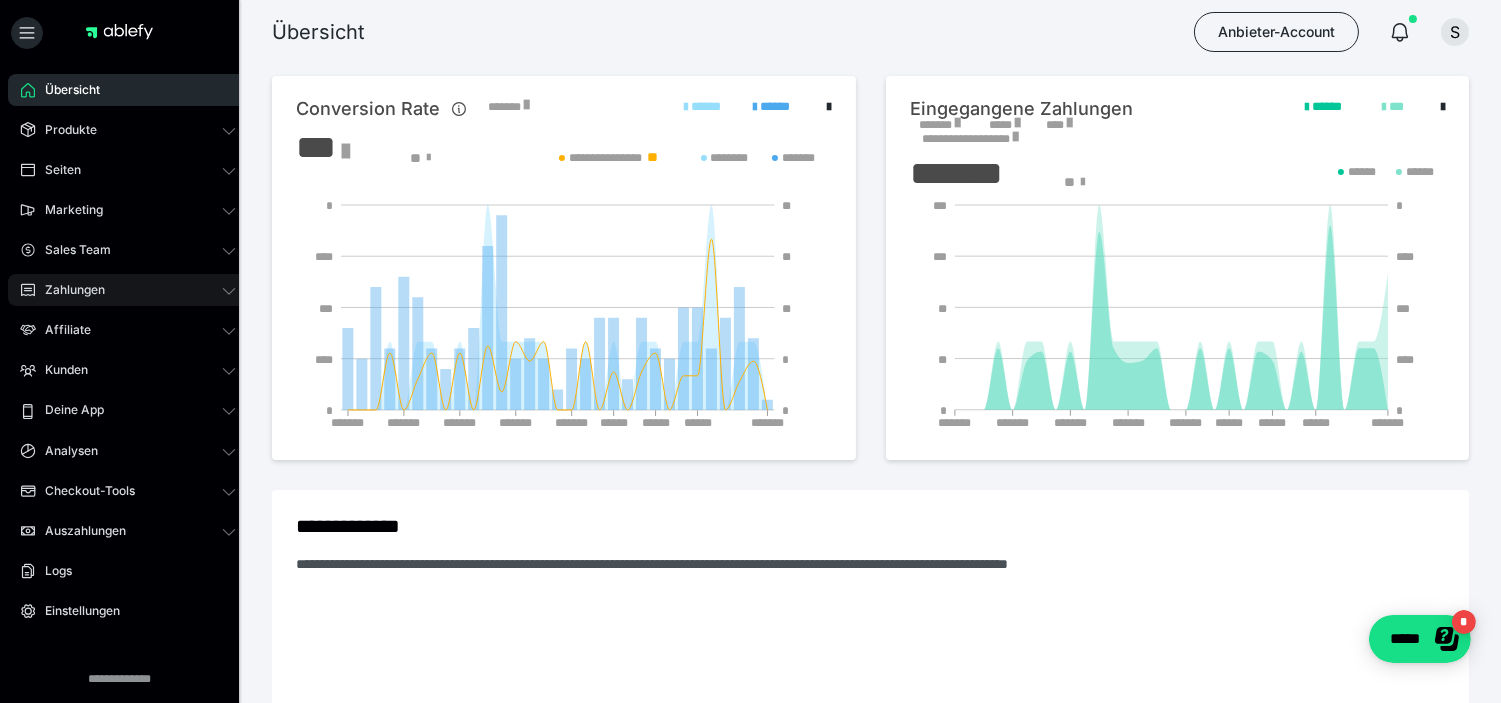 click on "Zahlungen" at bounding box center (128, 290) 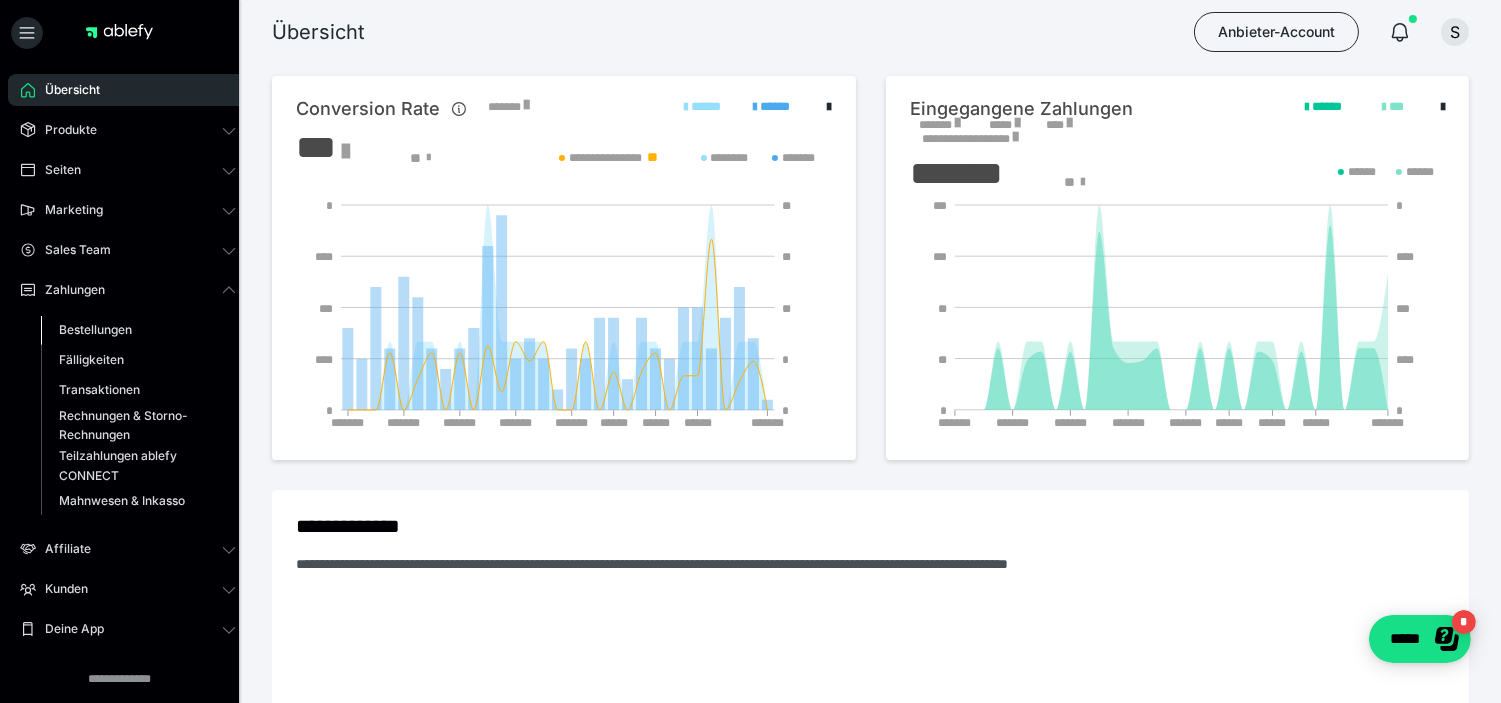 click on "Bestellungen" at bounding box center [138, 330] 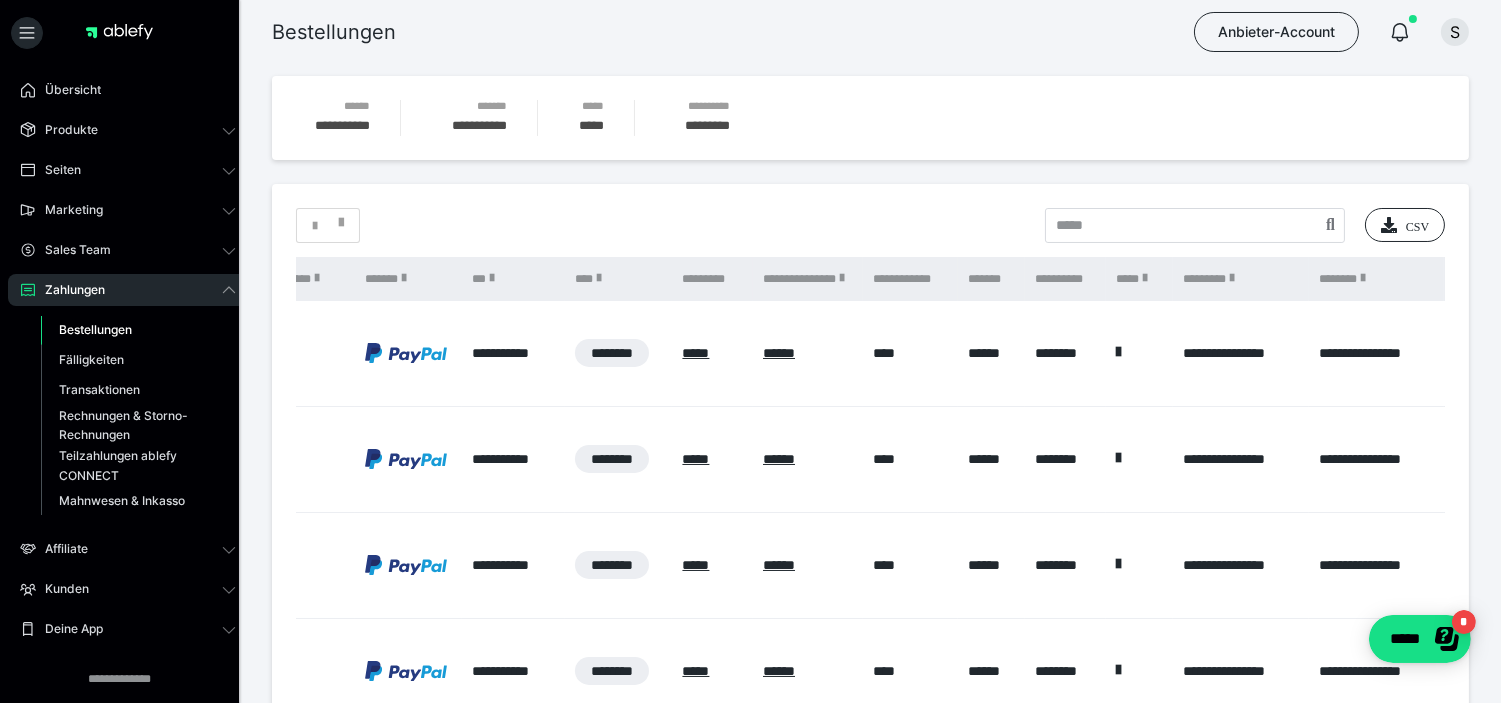 scroll, scrollTop: 0, scrollLeft: 771, axis: horizontal 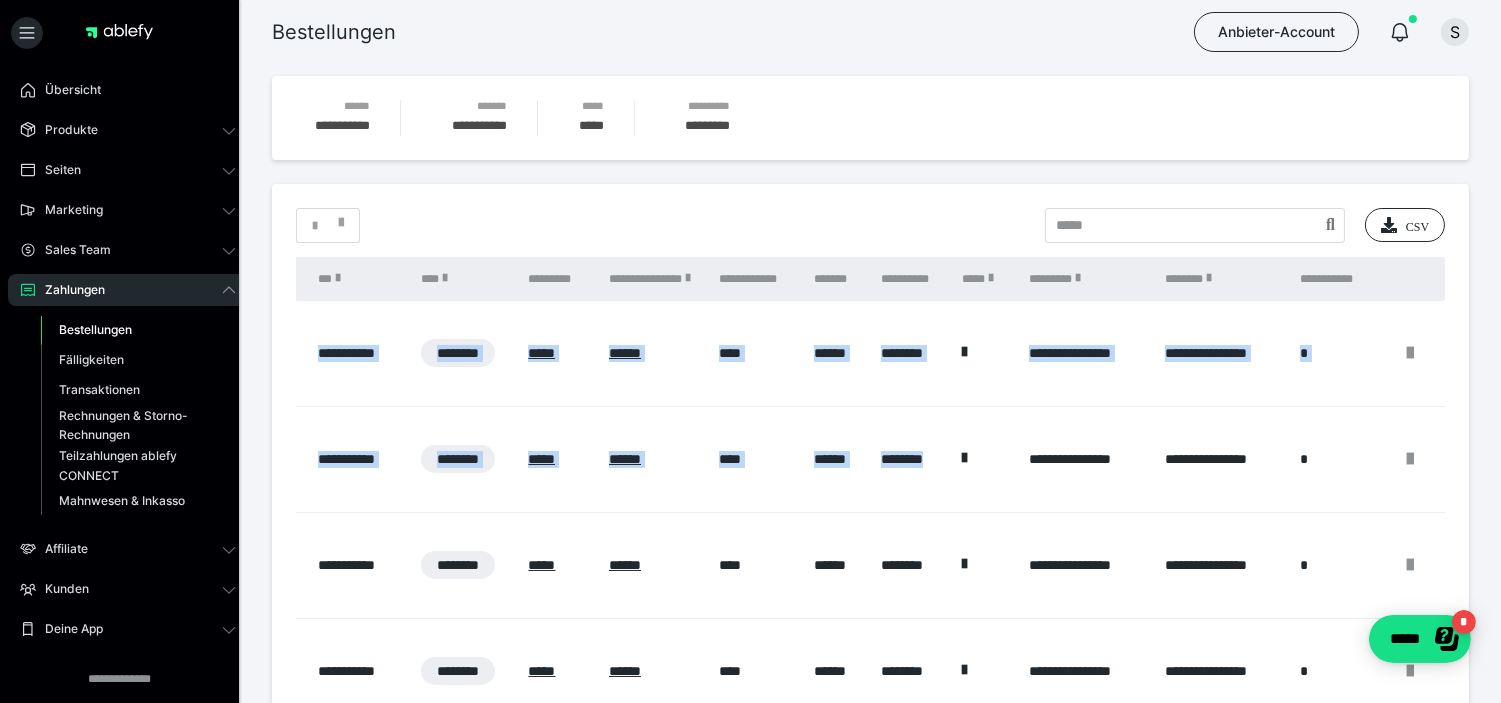 drag, startPoint x: 858, startPoint y: 350, endPoint x: 996, endPoint y: 404, distance: 148.18907 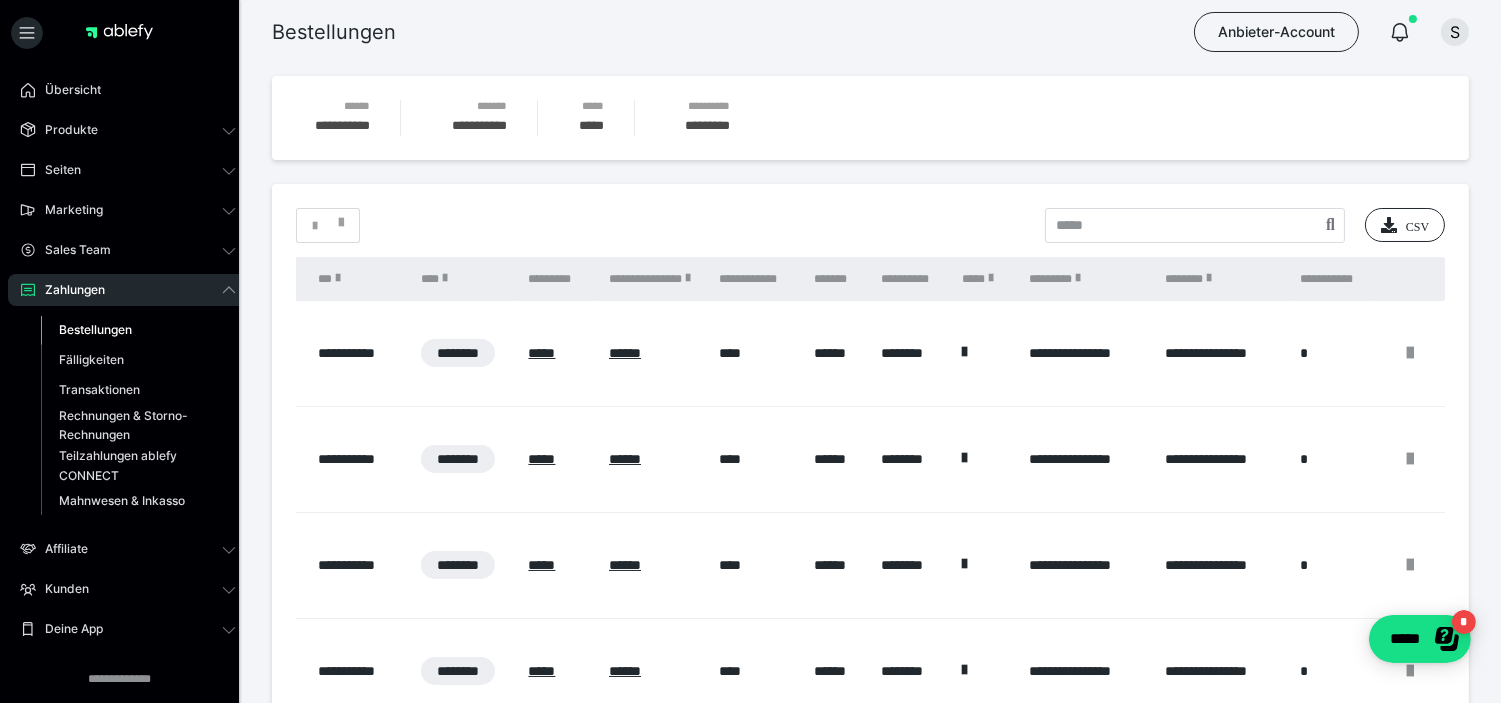 click at bounding box center [119, 37] 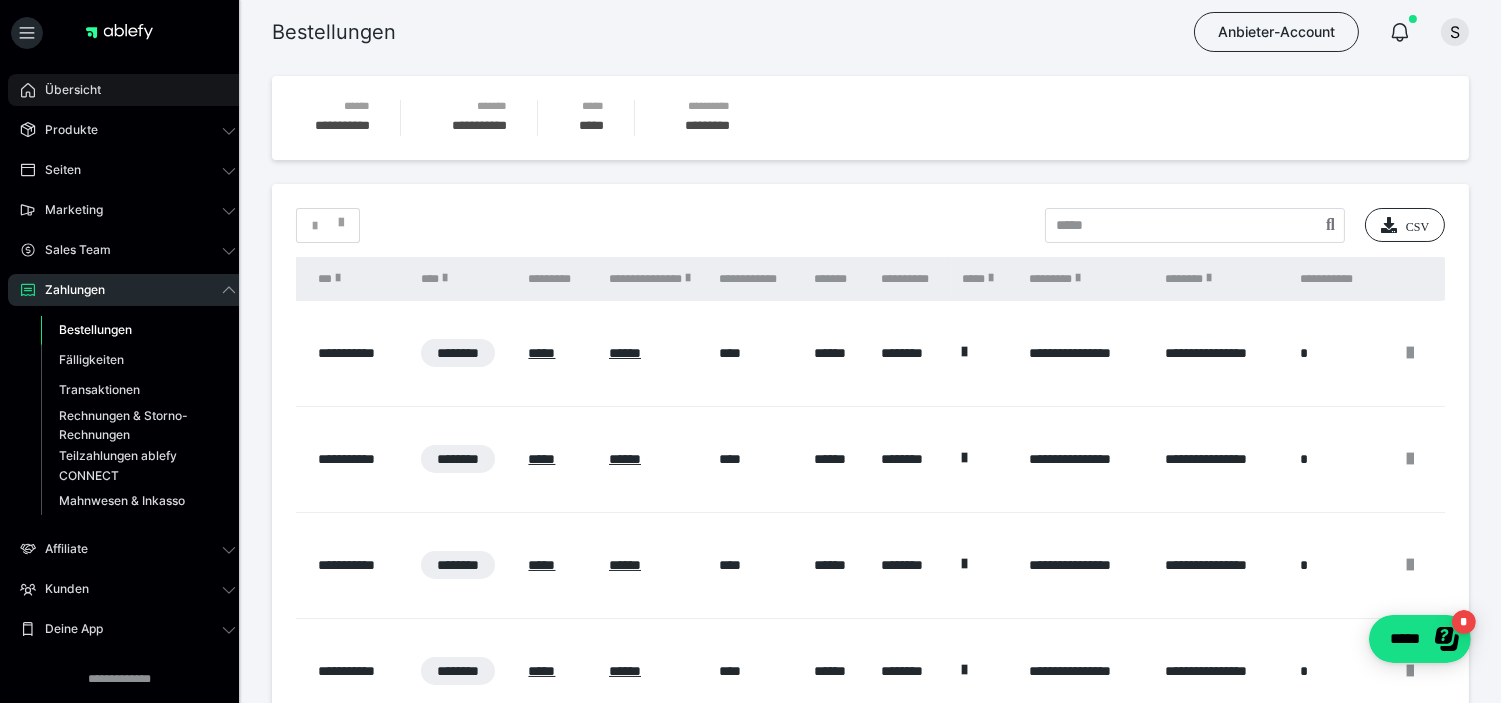 click on "Übersicht" at bounding box center [128, 90] 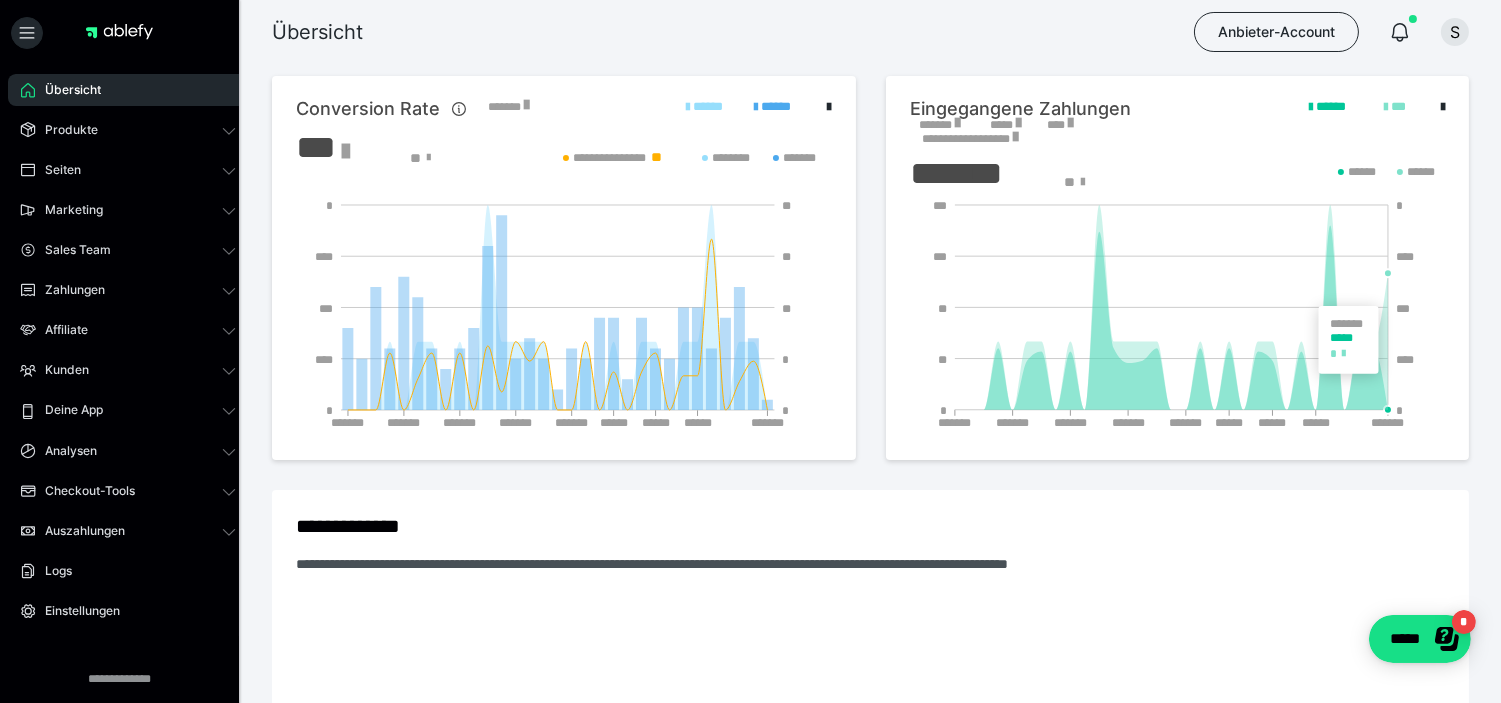 click on "******* ******* ******* ******* ******* ****** ****** ****** ******* * ** ** *** *** * **** *** **** *" 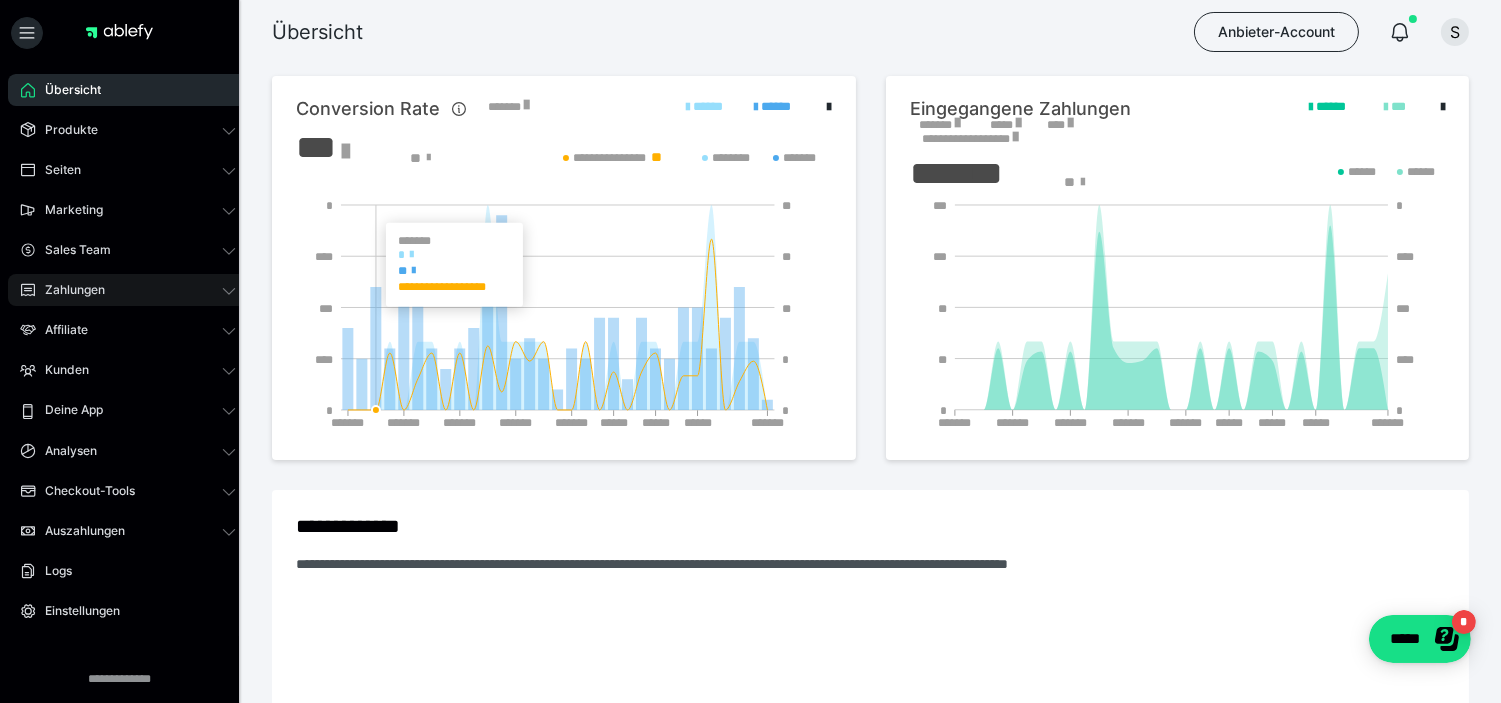 click on "Zahlungen" at bounding box center (128, 290) 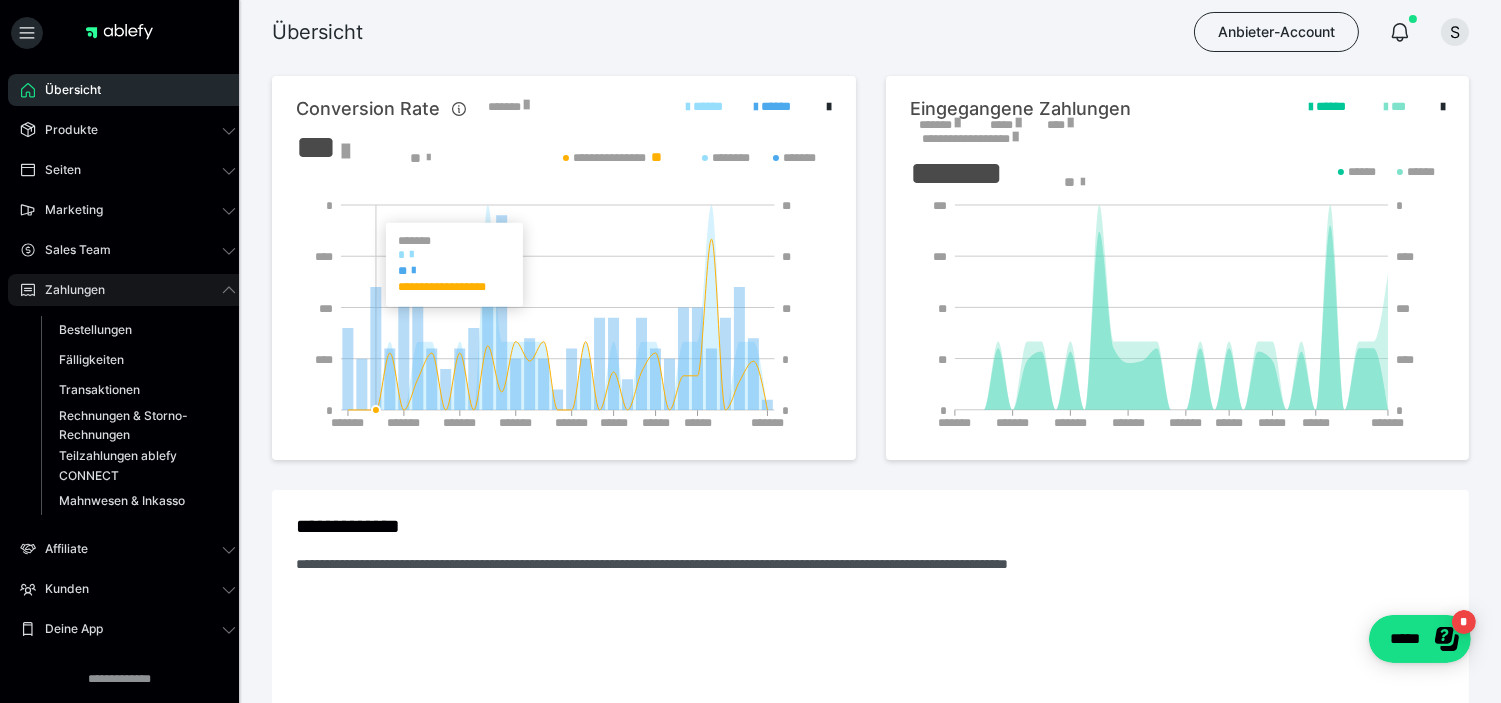 click on "Zahlungen" at bounding box center (128, 290) 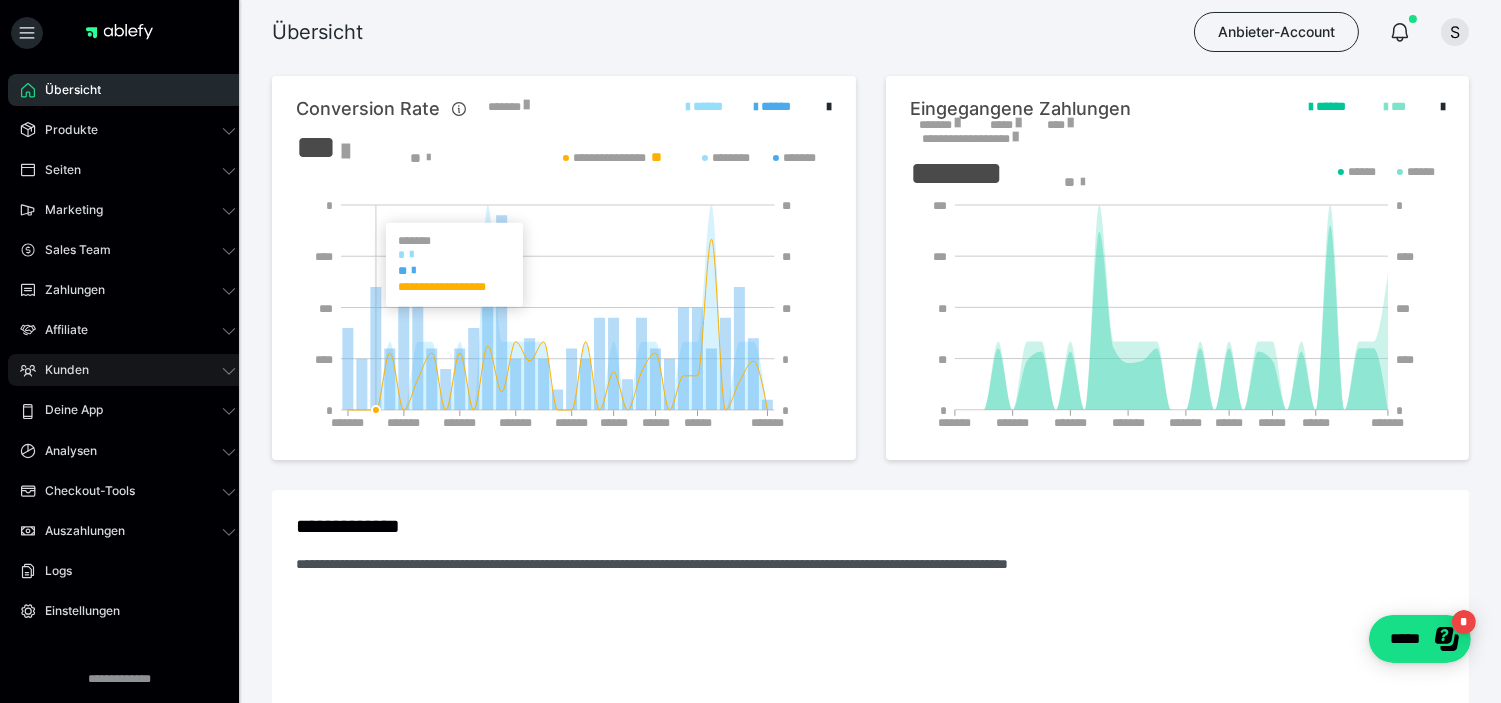 click on "Kunden" at bounding box center [128, 370] 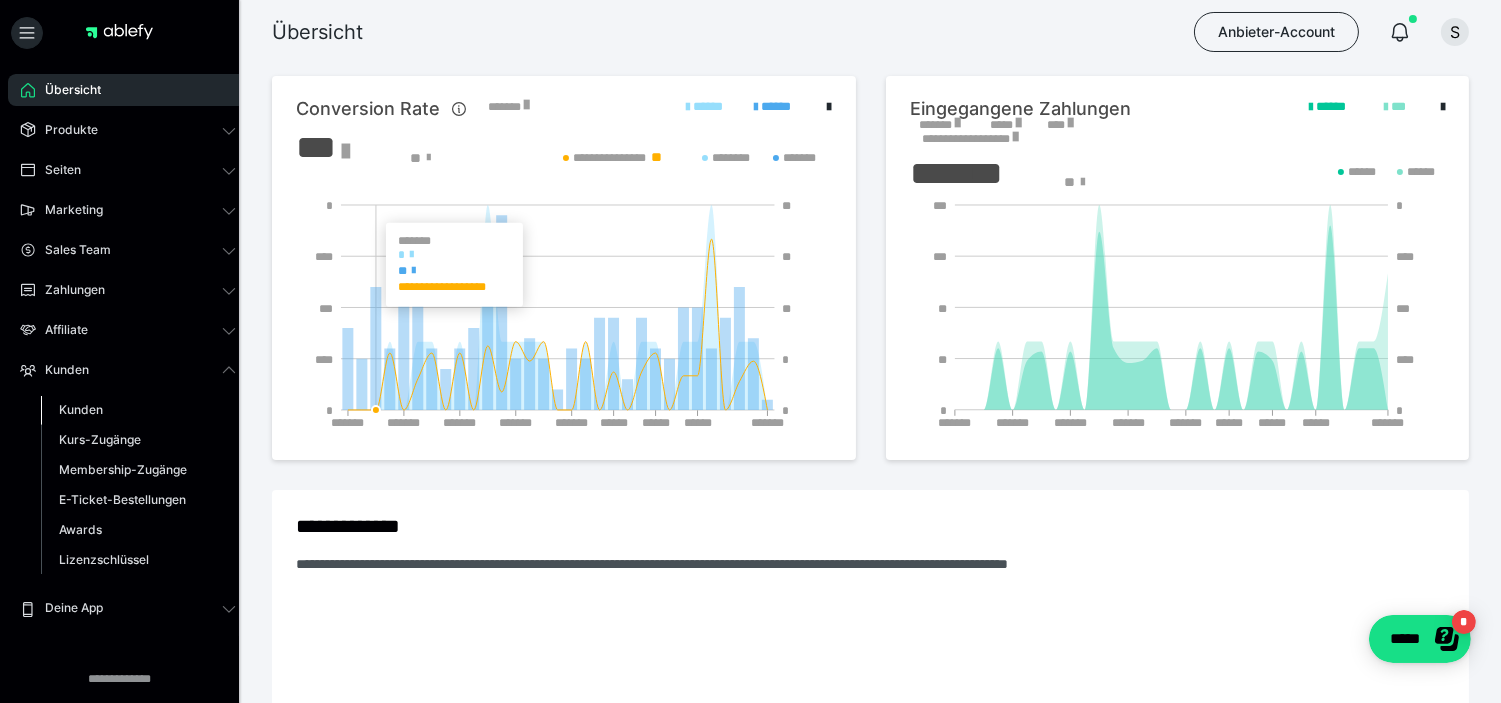click on "Kunden" at bounding box center [138, 410] 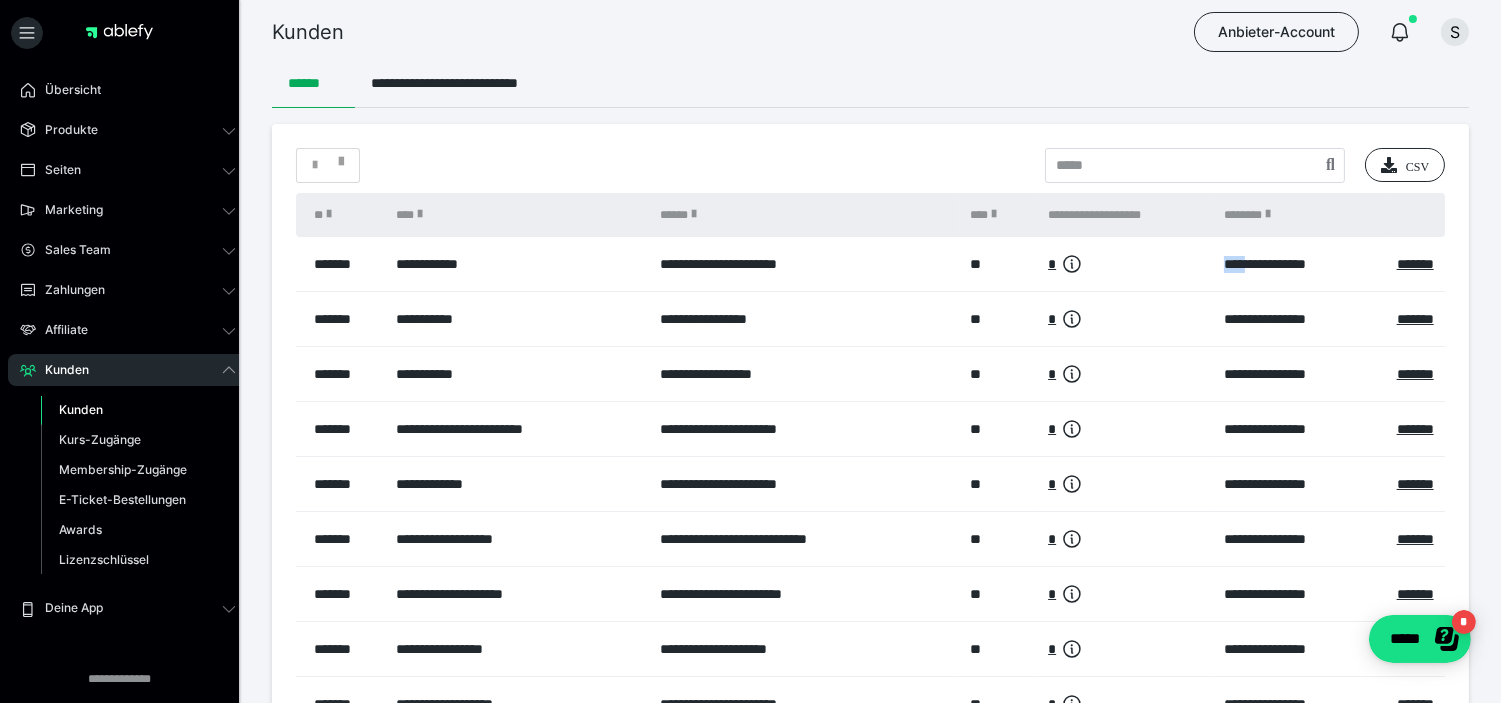 drag, startPoint x: 1193, startPoint y: 287, endPoint x: 1241, endPoint y: 284, distance: 48.09366 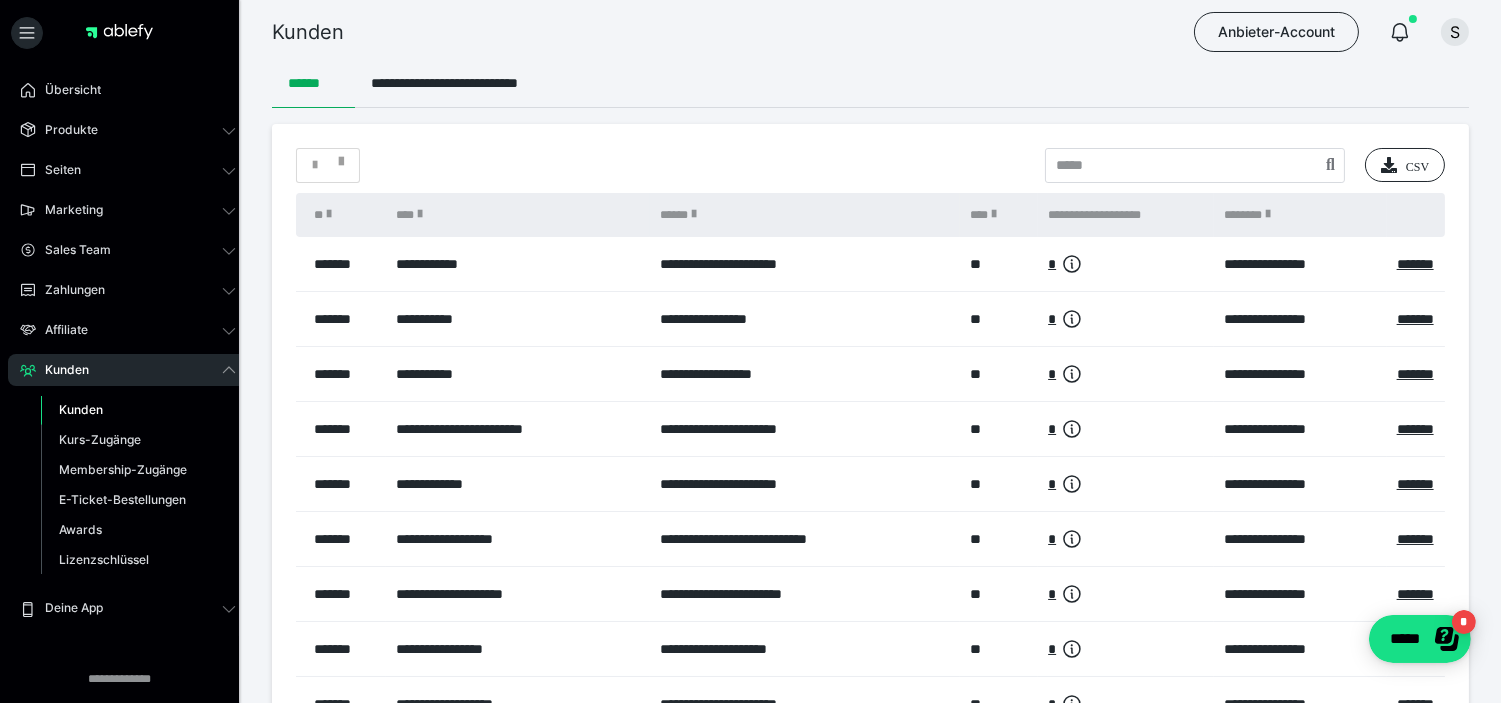 click on "**********" at bounding box center [1300, 264] 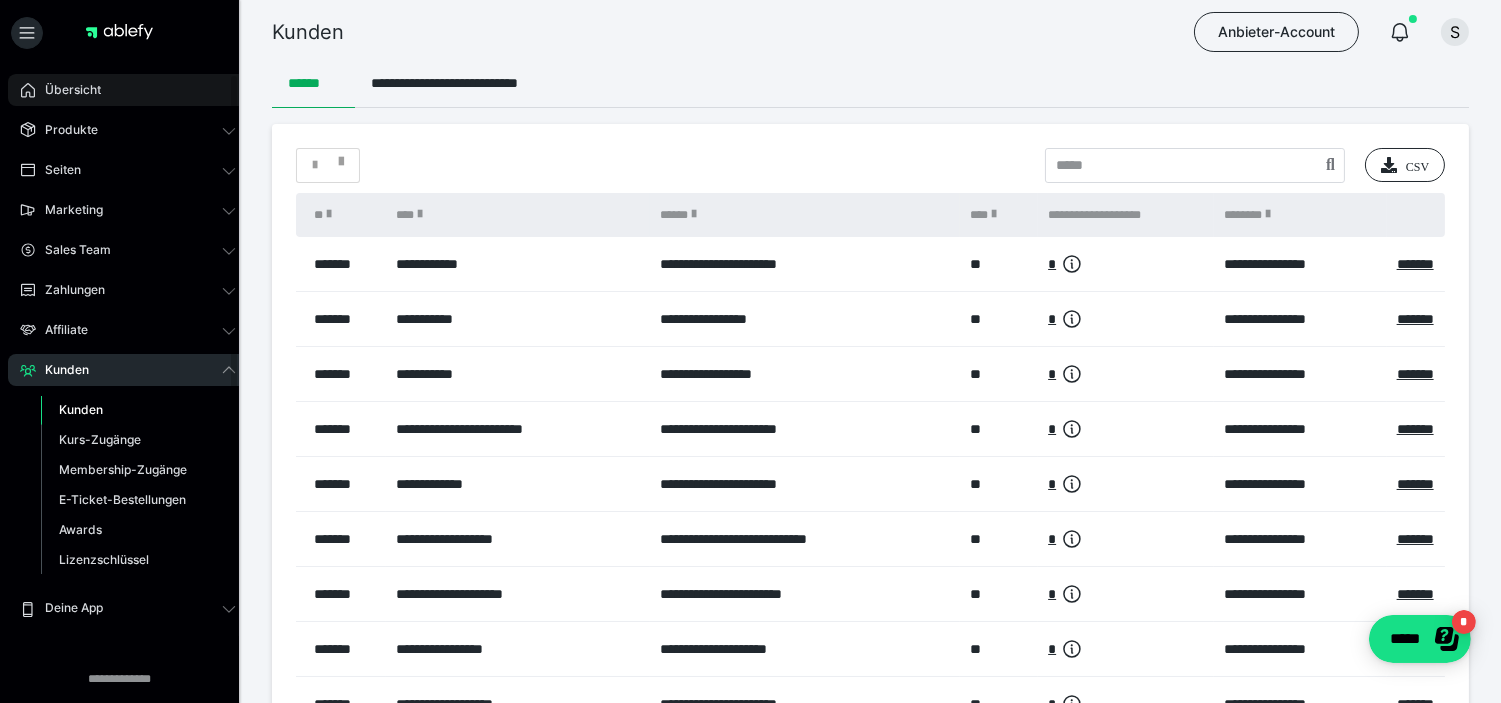 click on "Übersicht" at bounding box center (128, 90) 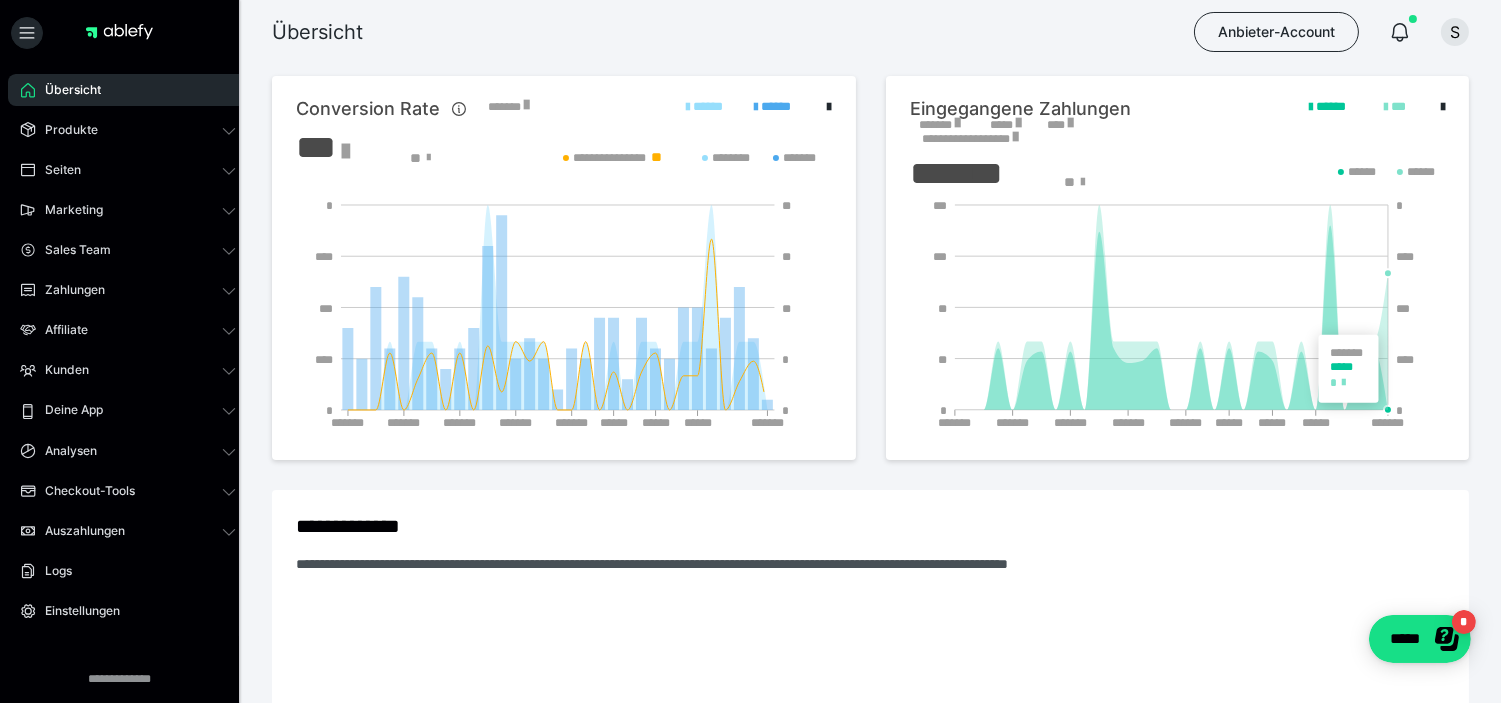 click 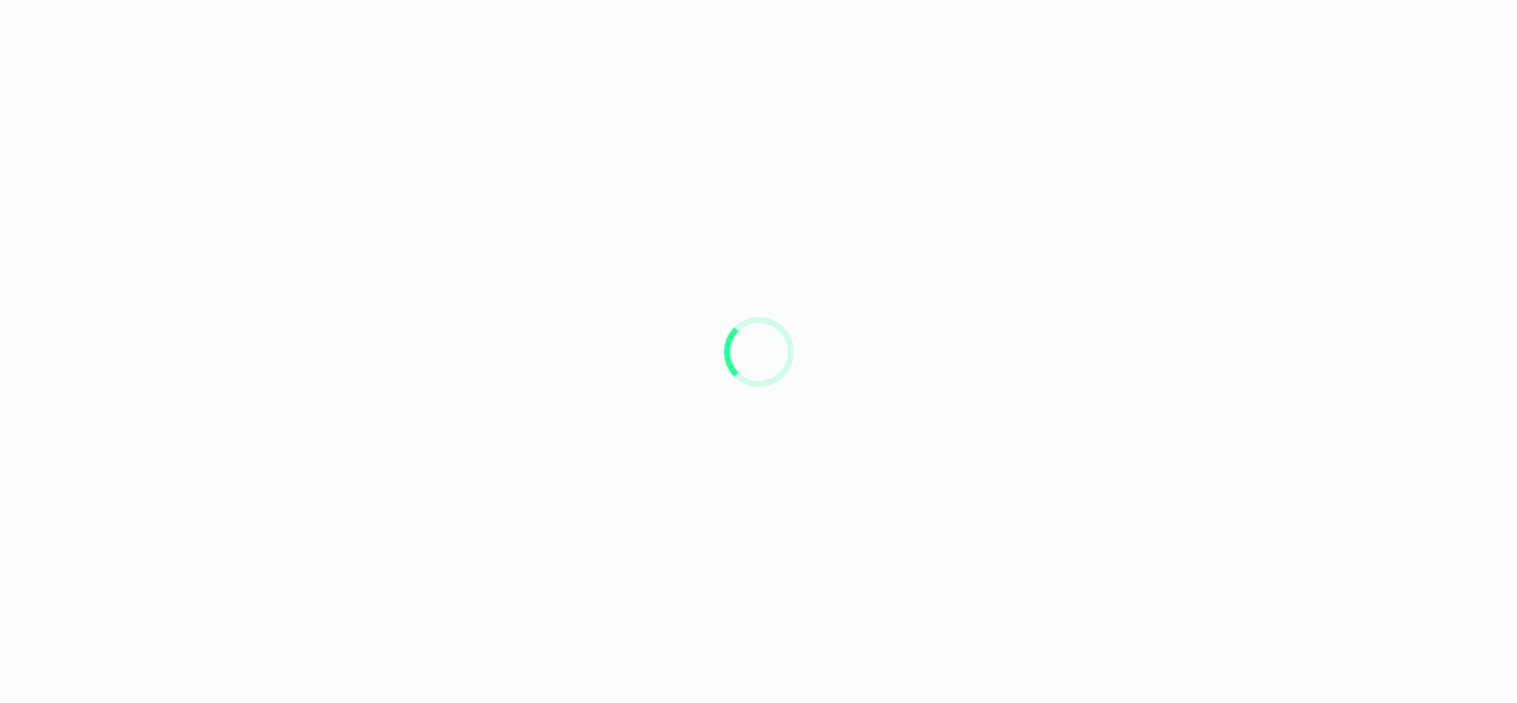 scroll, scrollTop: 0, scrollLeft: 0, axis: both 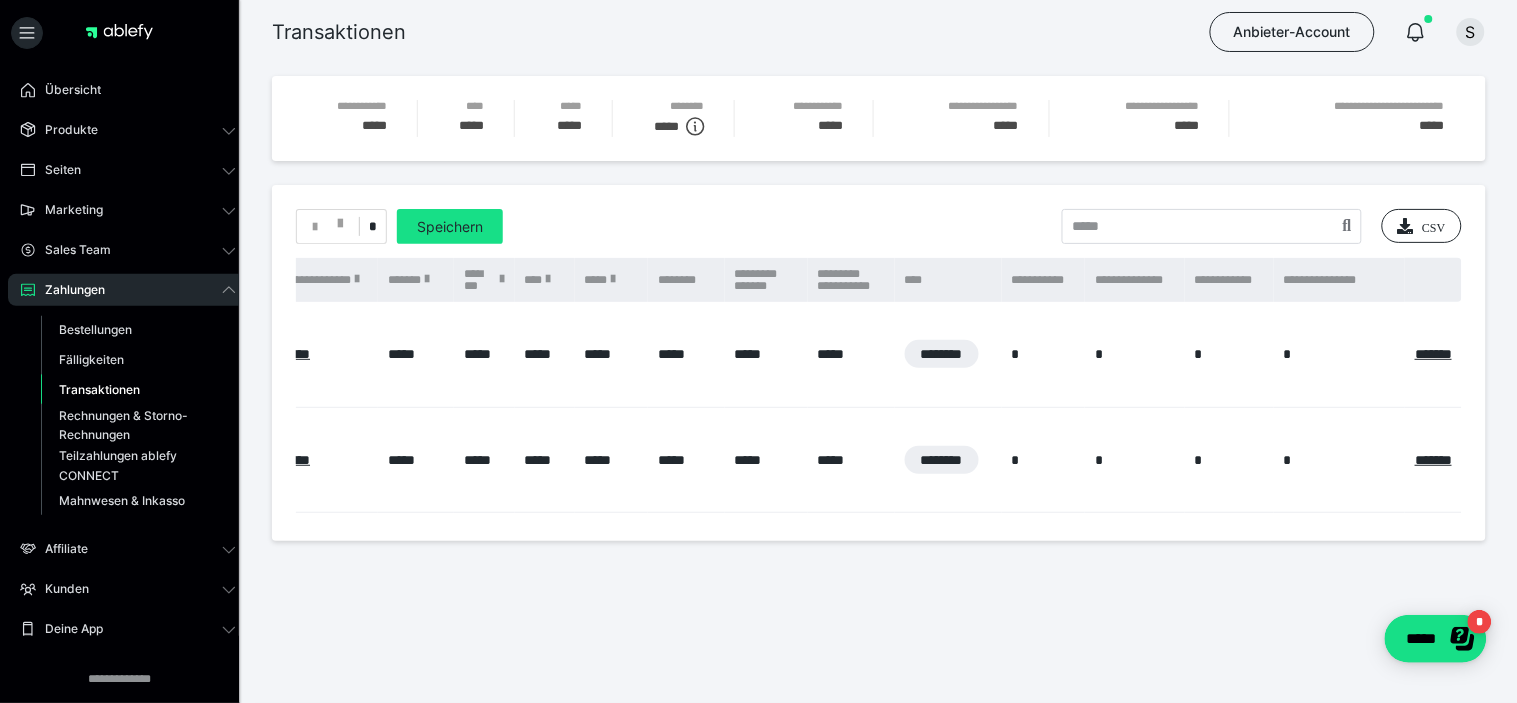 click on "*******" at bounding box center [1433, 354] 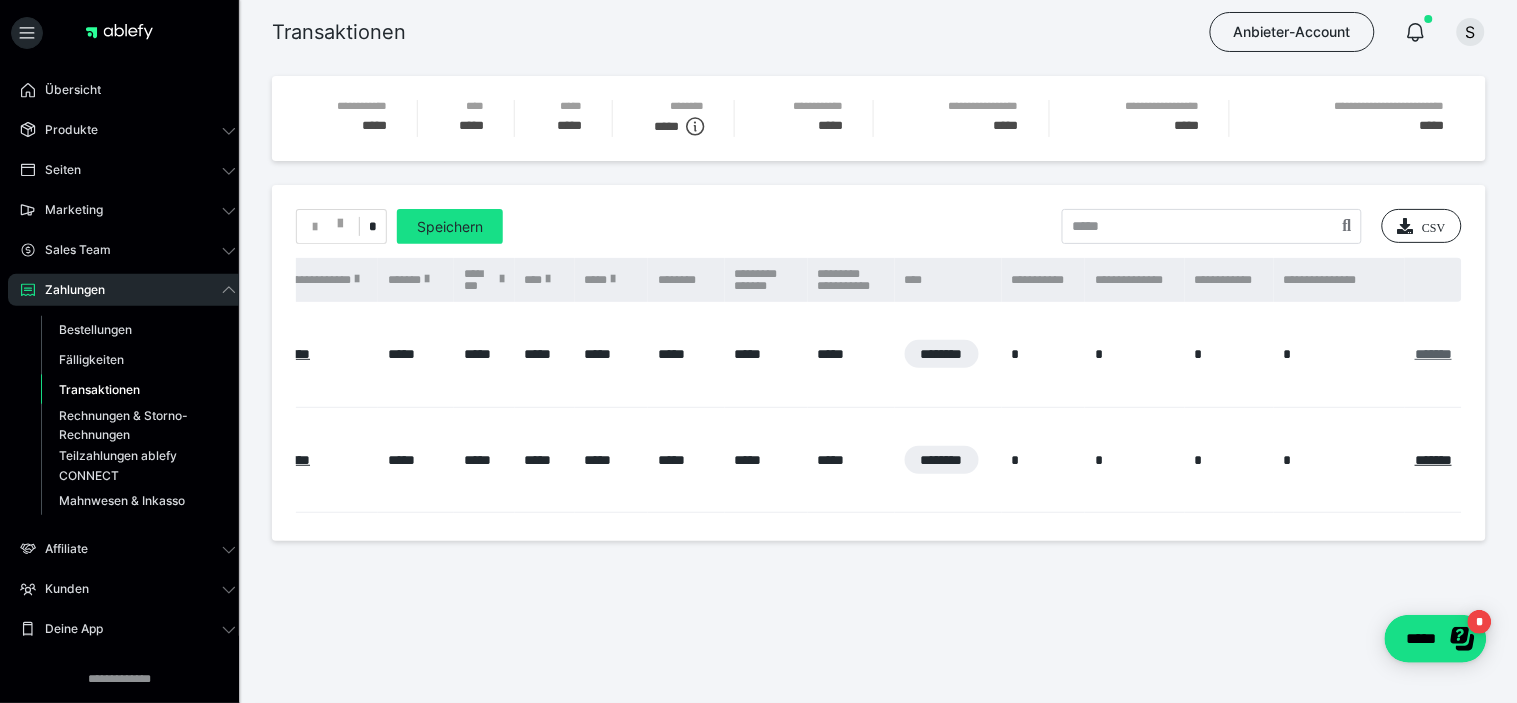 click on "*******" at bounding box center (1433, 354) 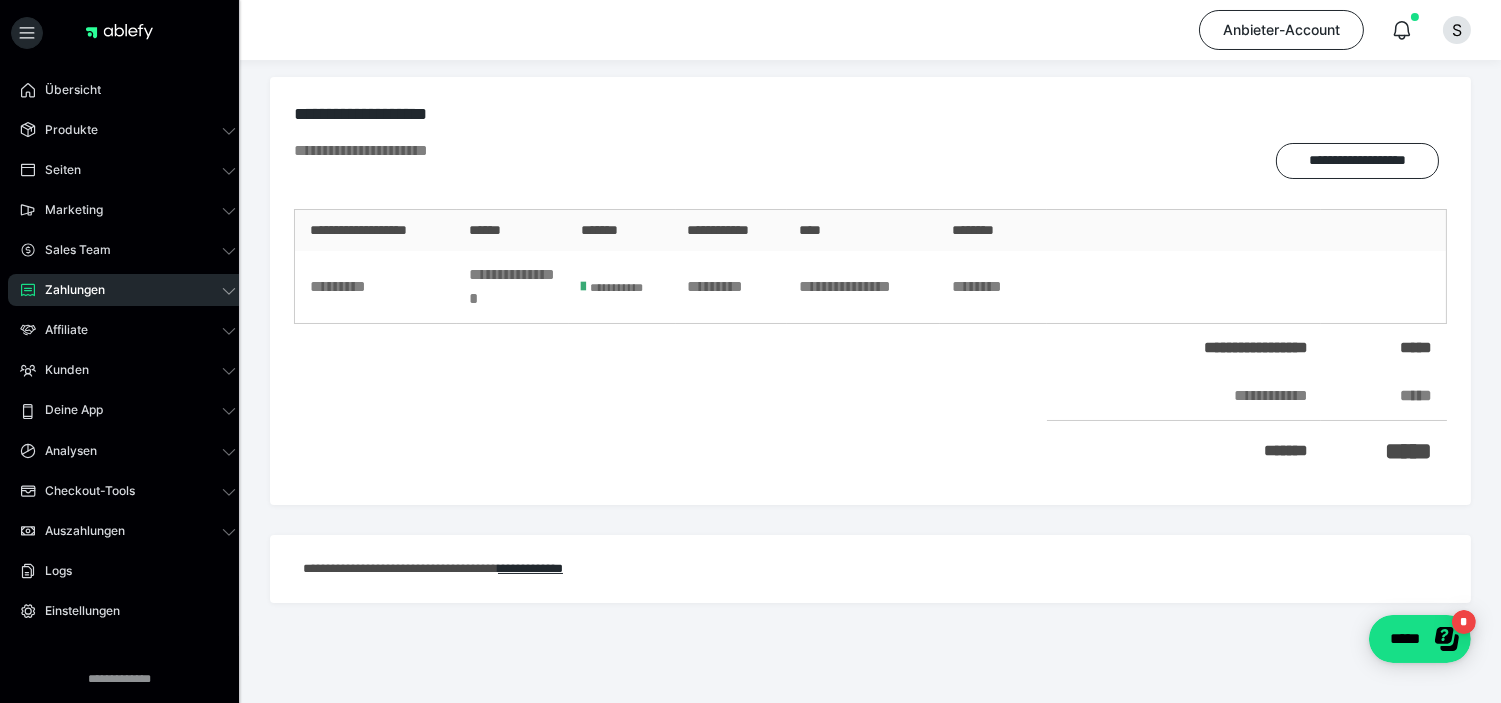 scroll, scrollTop: 0, scrollLeft: 0, axis: both 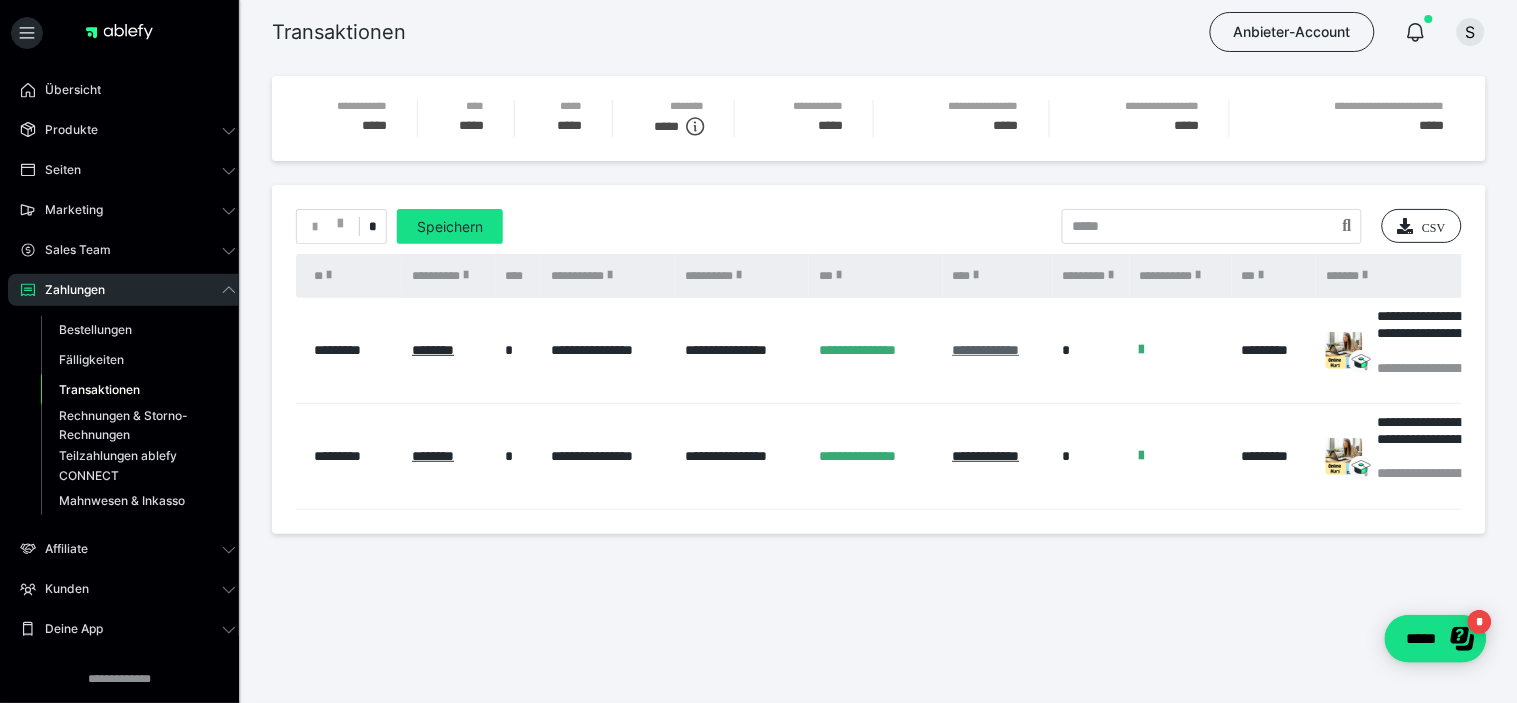 click on "**********" at bounding box center (986, 350) 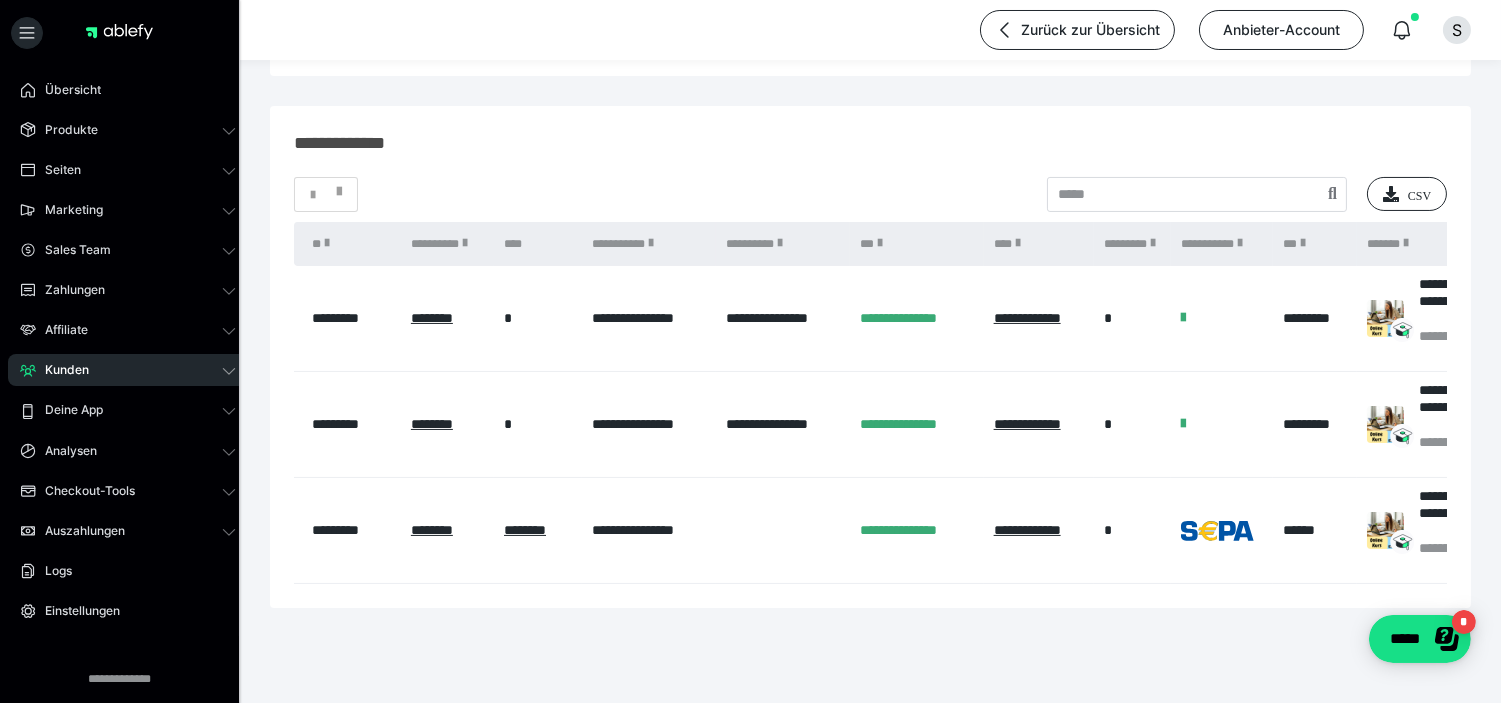 scroll, scrollTop: 512, scrollLeft: 0, axis: vertical 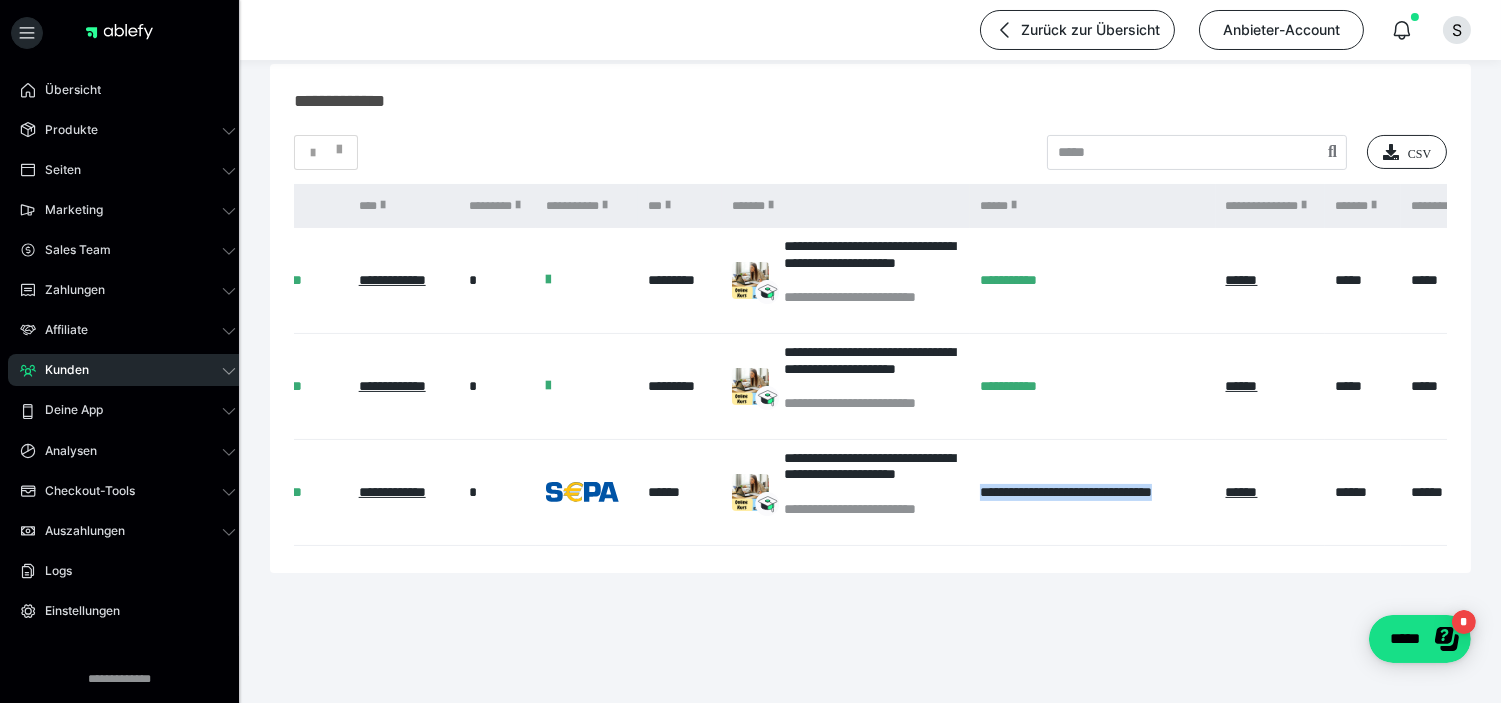 drag, startPoint x: 970, startPoint y: 500, endPoint x: 1204, endPoint y: 493, distance: 234.10468 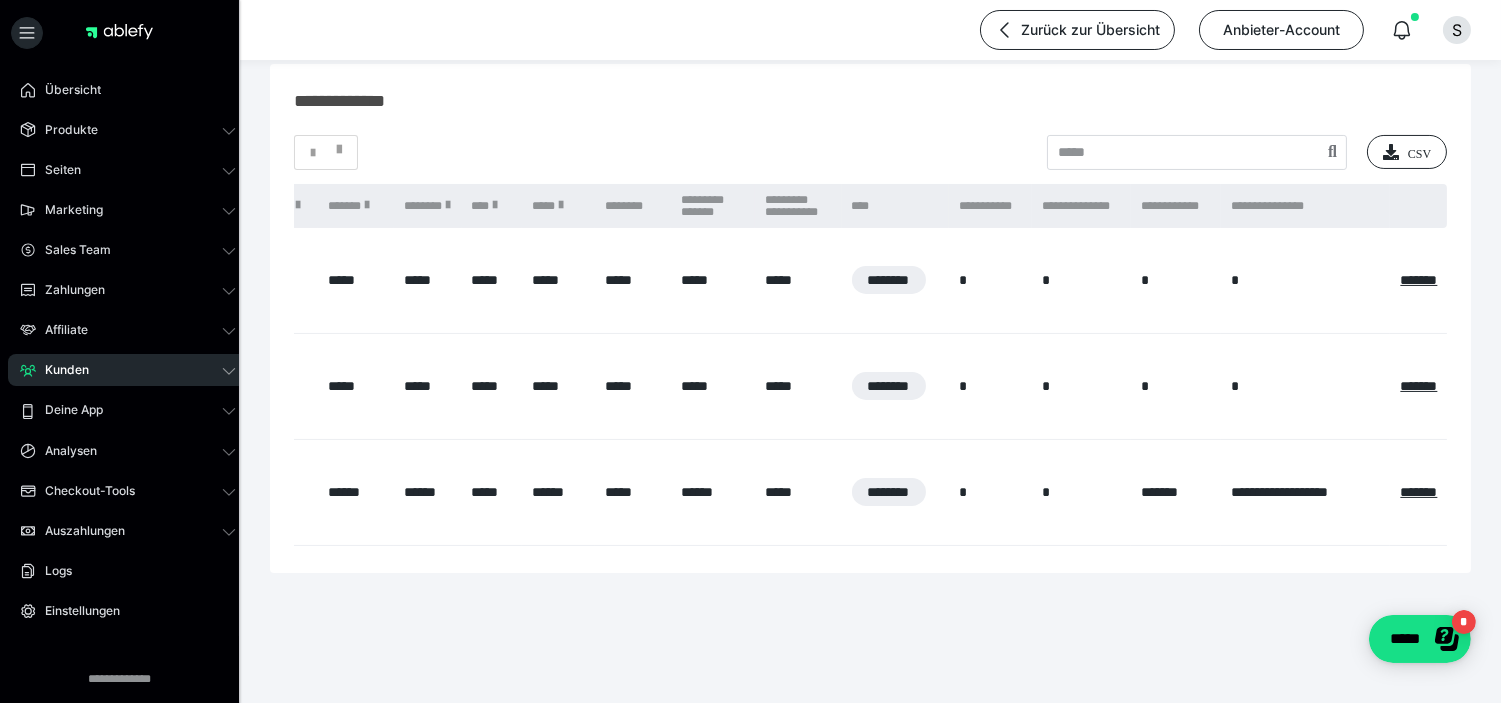 scroll, scrollTop: 0, scrollLeft: 0, axis: both 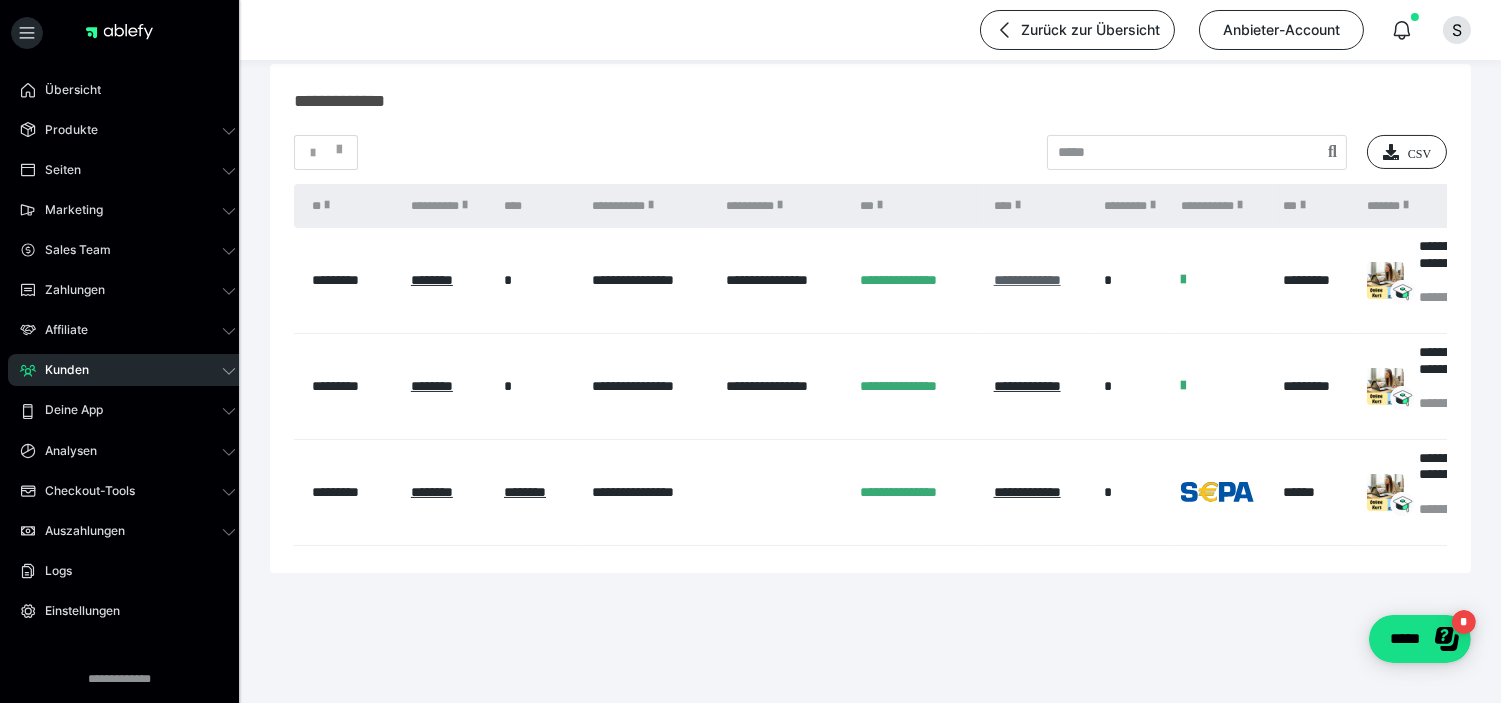 click on "**********" at bounding box center (1027, 280) 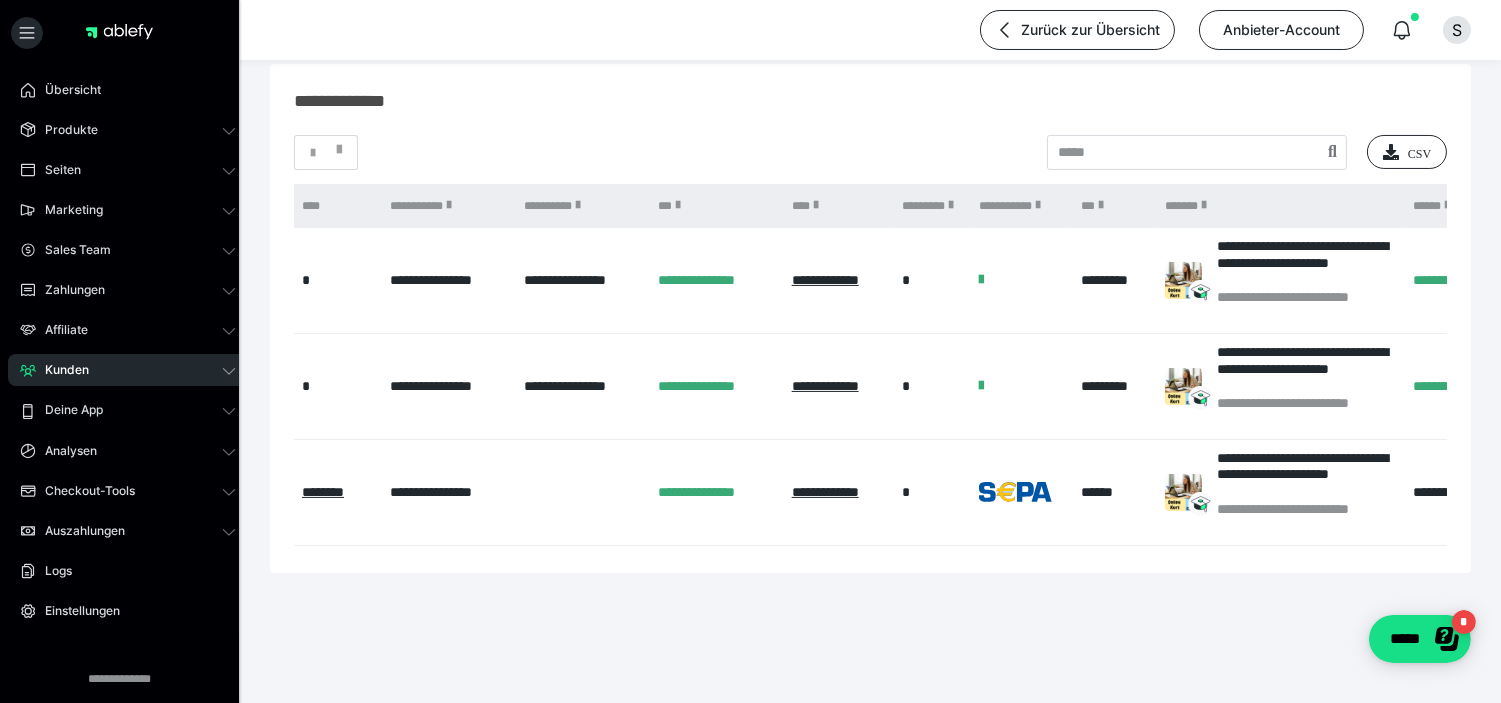 scroll, scrollTop: 0, scrollLeft: 251, axis: horizontal 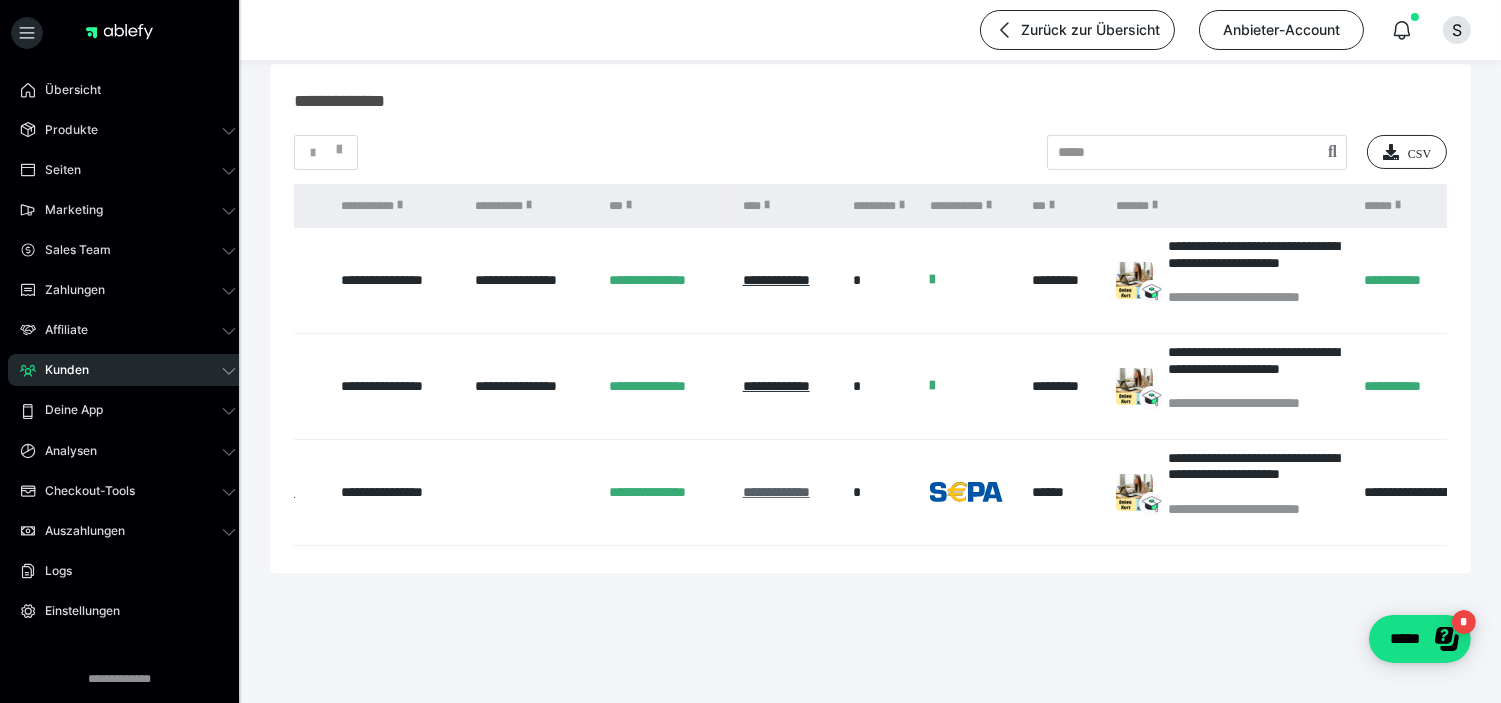 click on "**********" at bounding box center (776, 492) 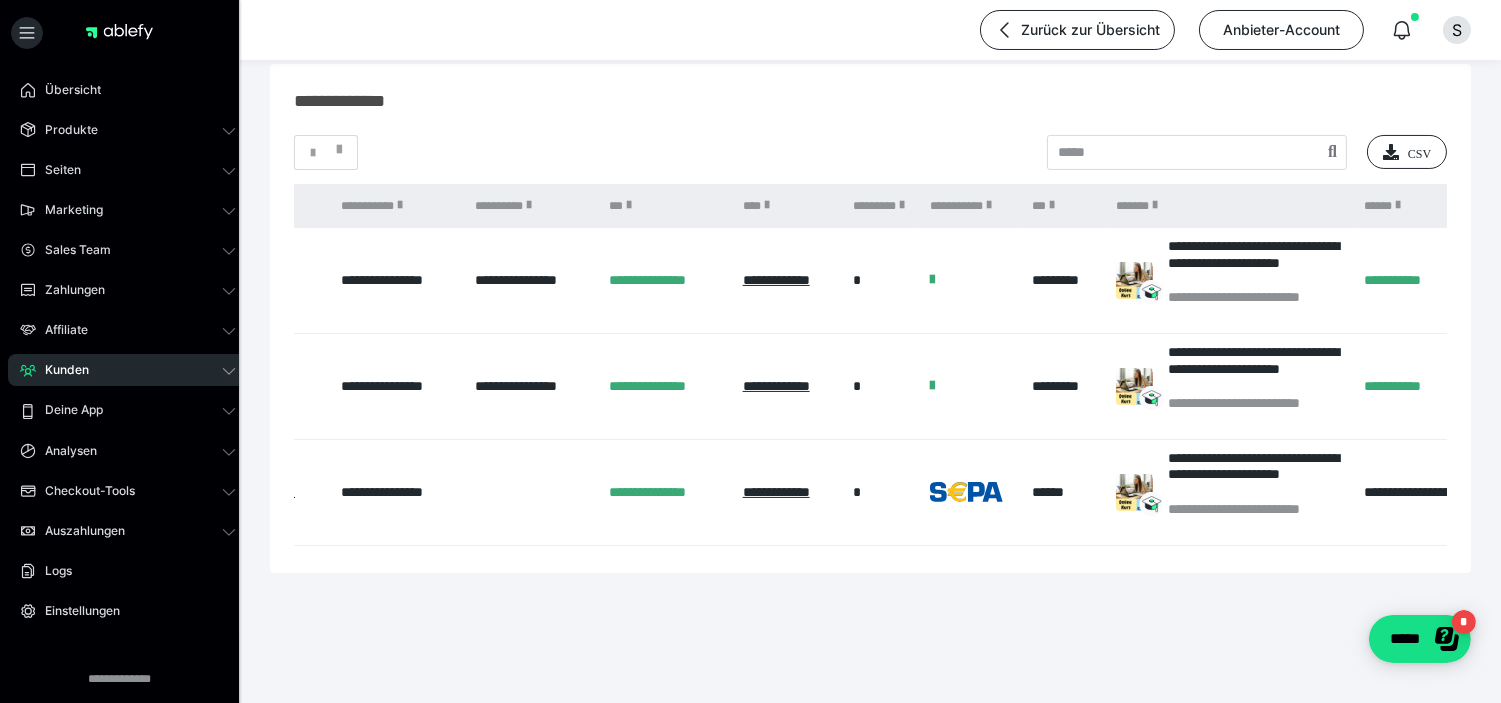 drag, startPoint x: 788, startPoint y: 555, endPoint x: 1516, endPoint y: 565, distance: 728.06866 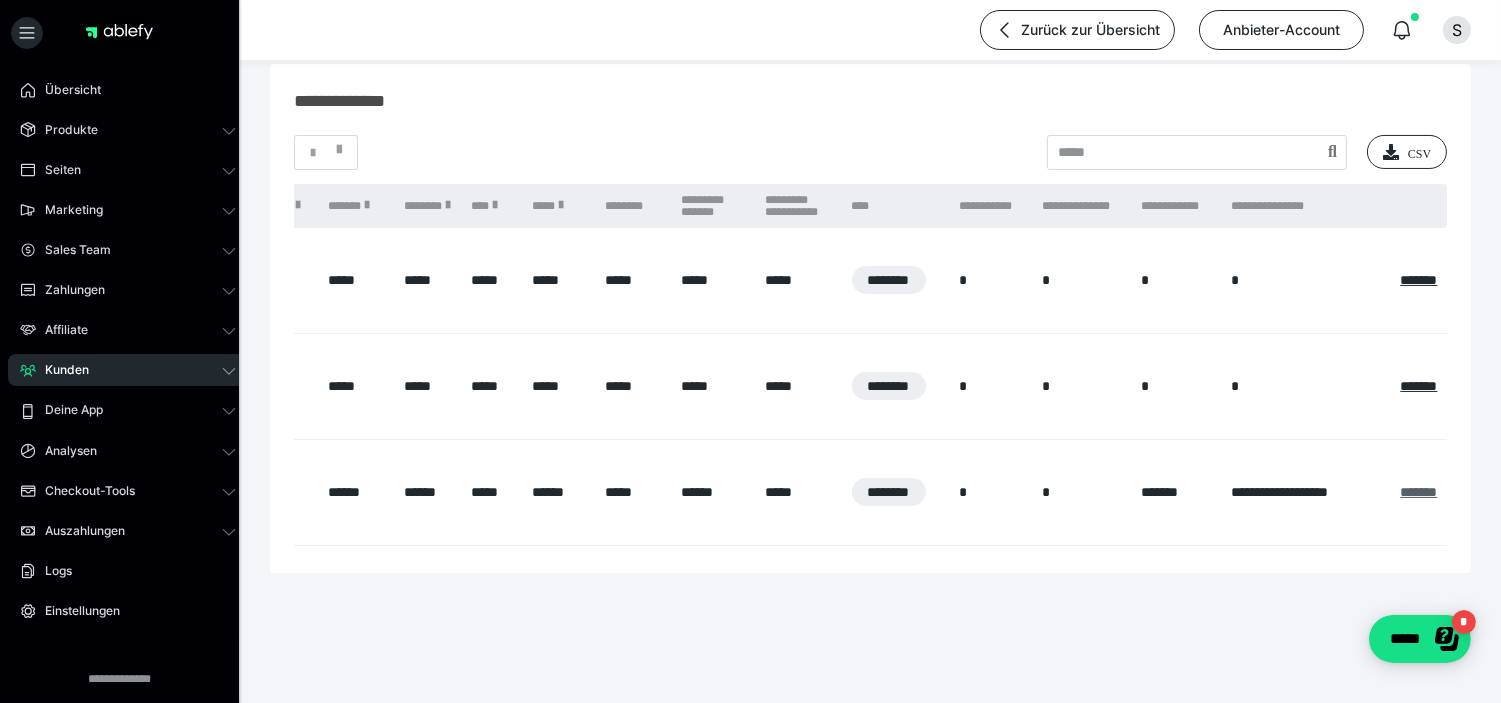 click on "*******" at bounding box center [1418, 492] 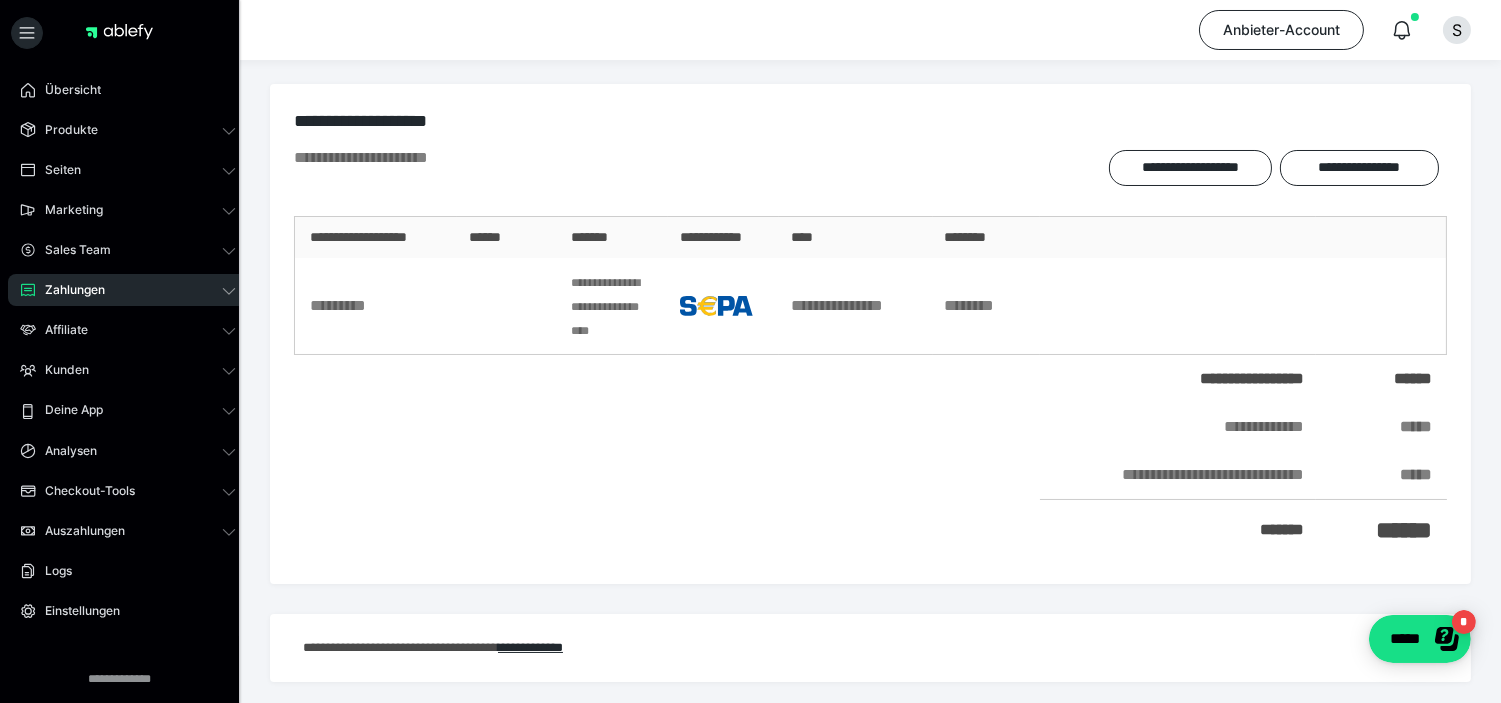 scroll, scrollTop: 114, scrollLeft: 0, axis: vertical 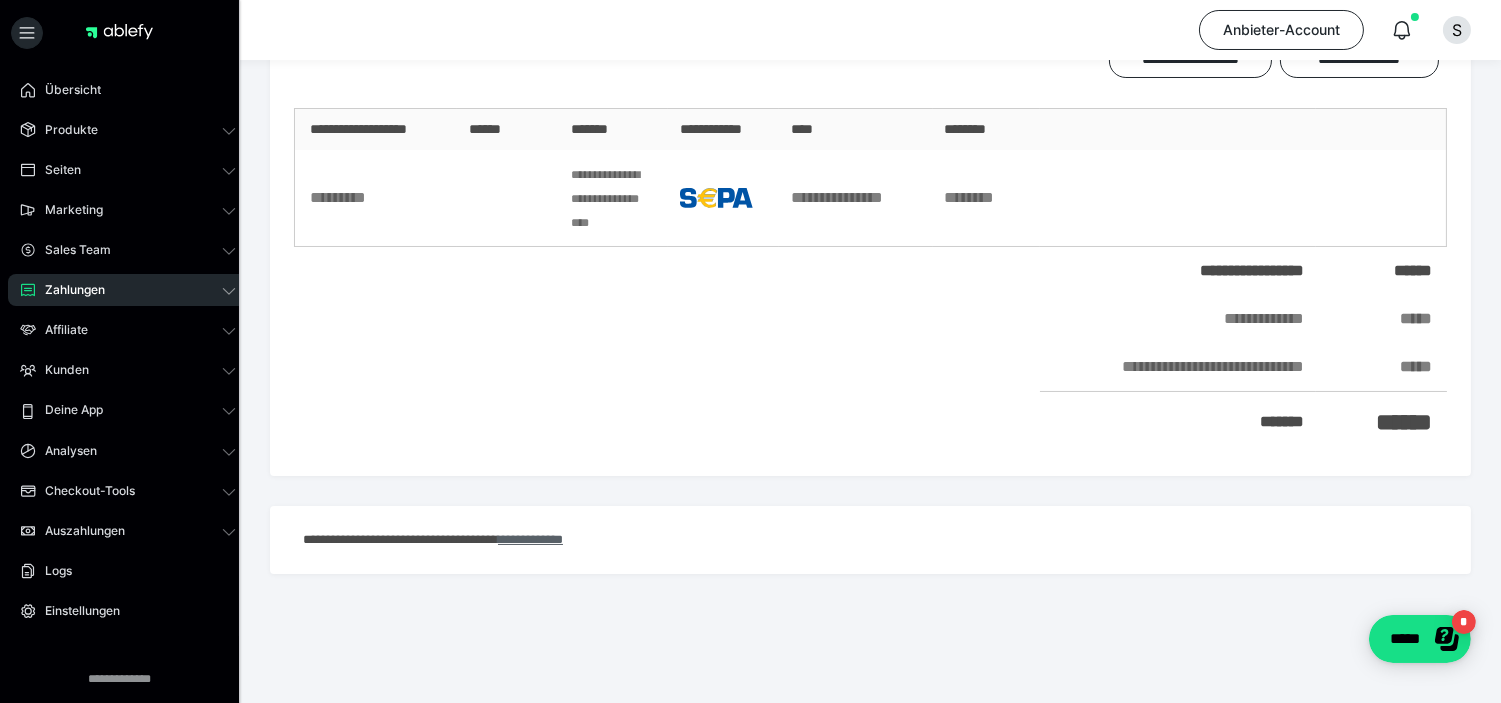 click on "**********" at bounding box center [530, 539] 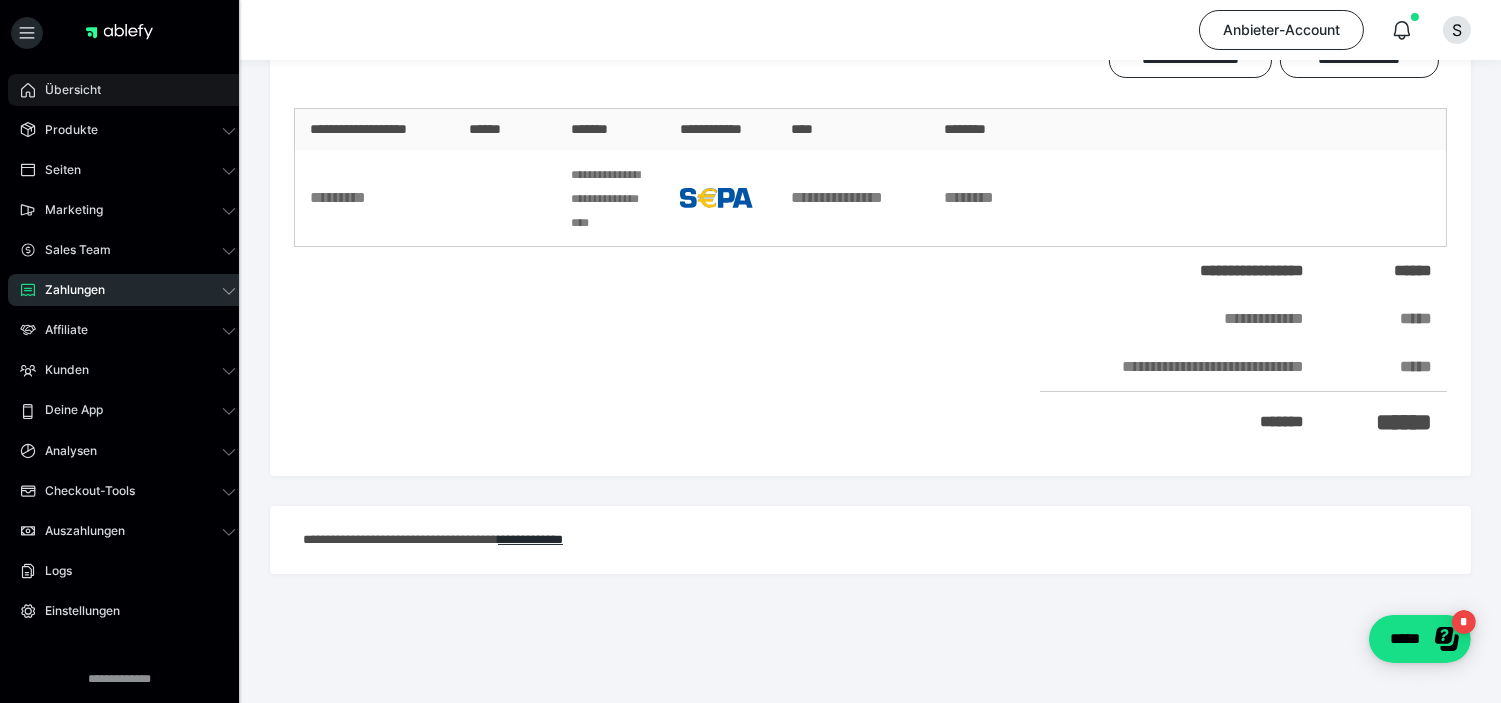 click on "Übersicht" at bounding box center [128, 90] 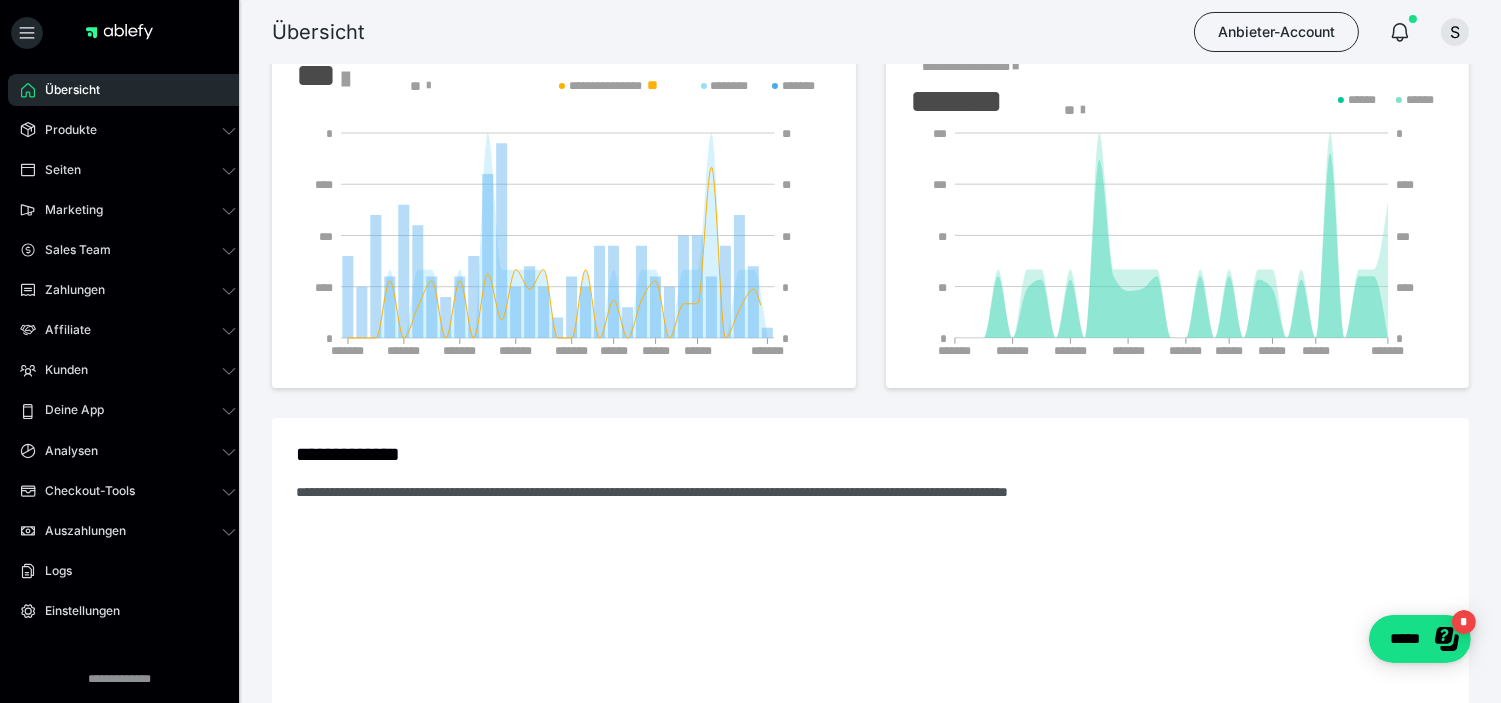 scroll, scrollTop: 111, scrollLeft: 0, axis: vertical 